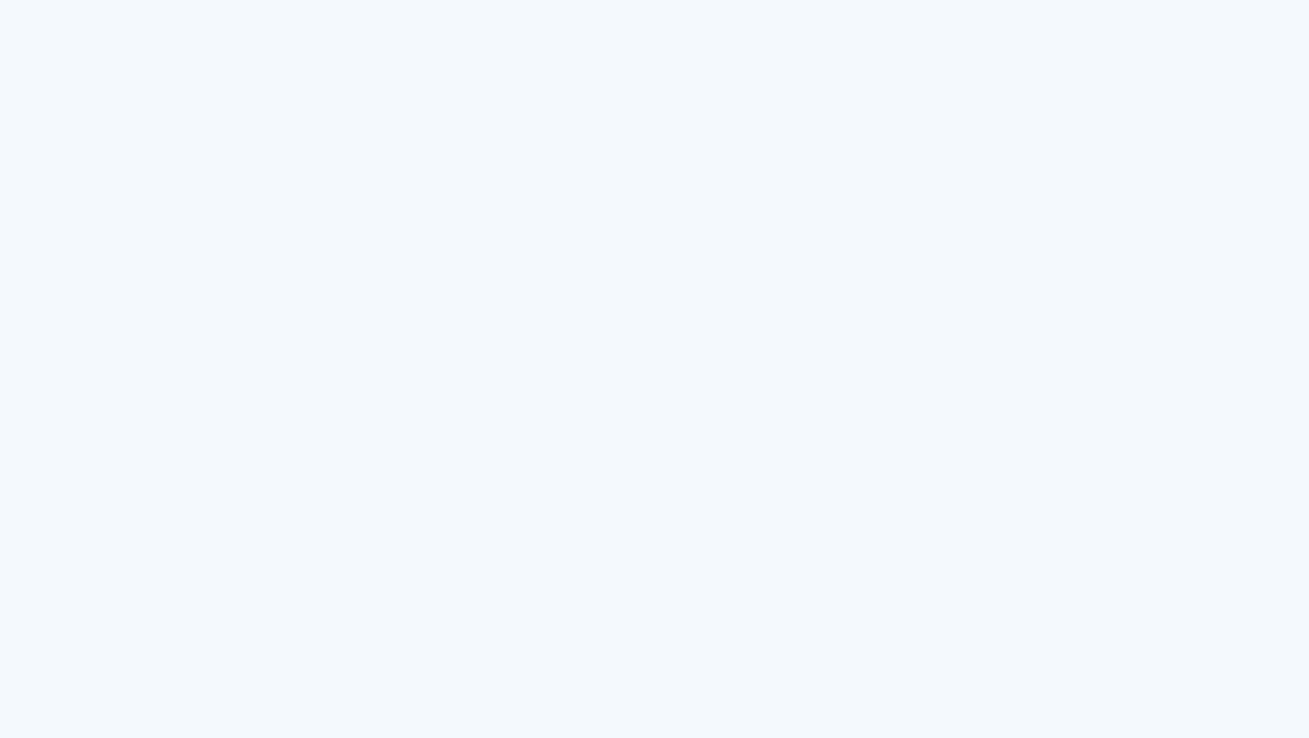 scroll, scrollTop: 0, scrollLeft: 0, axis: both 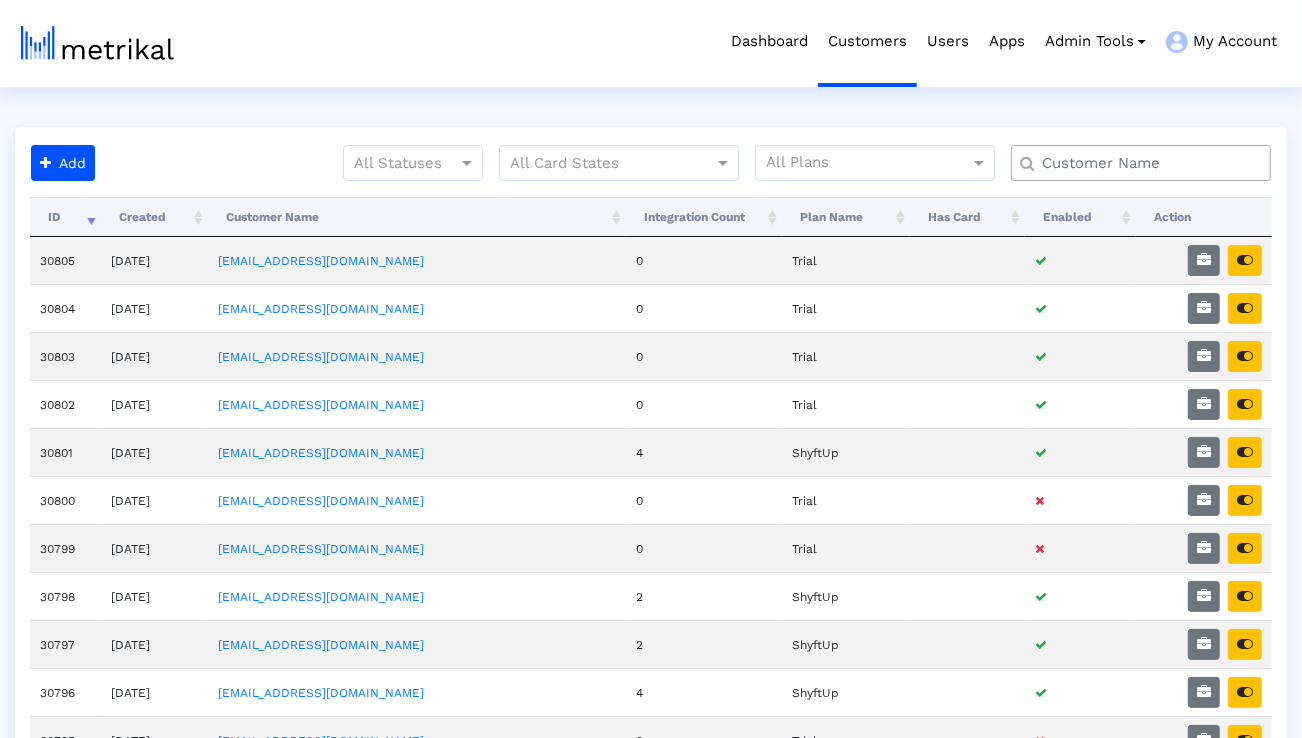 click 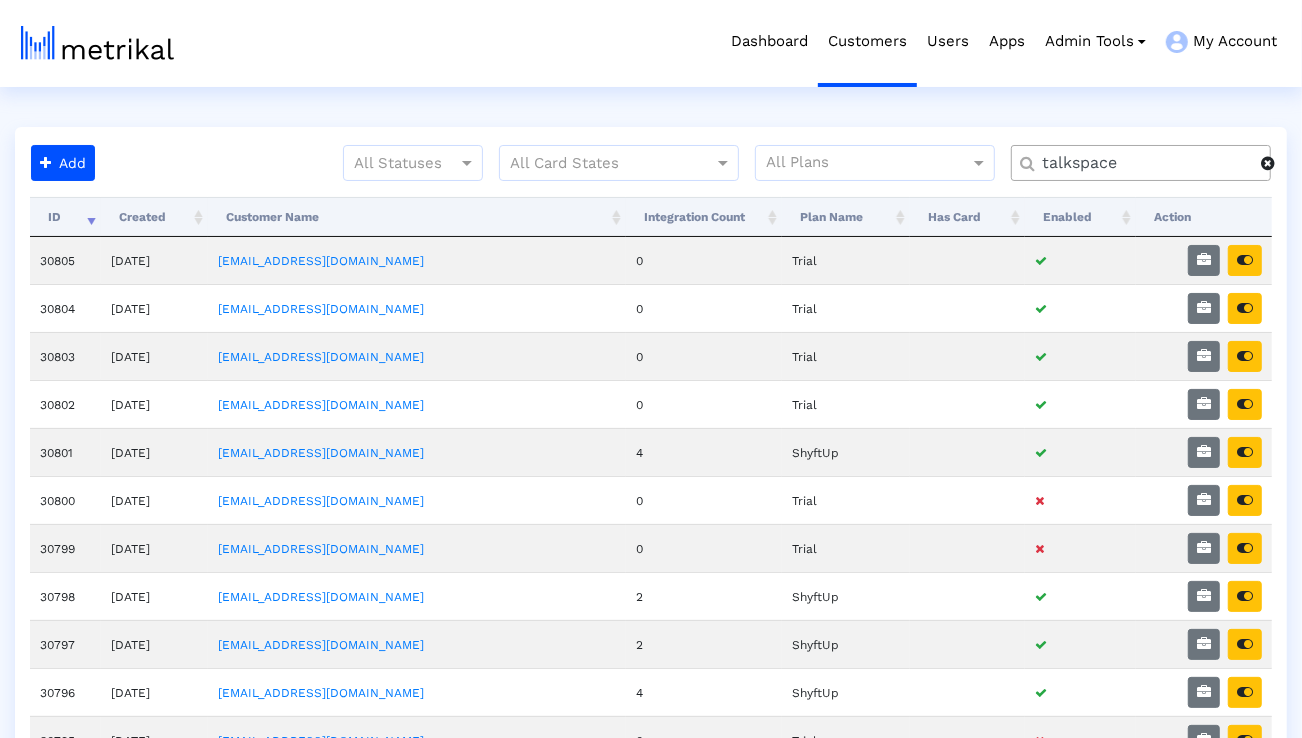 type on "talkspace" 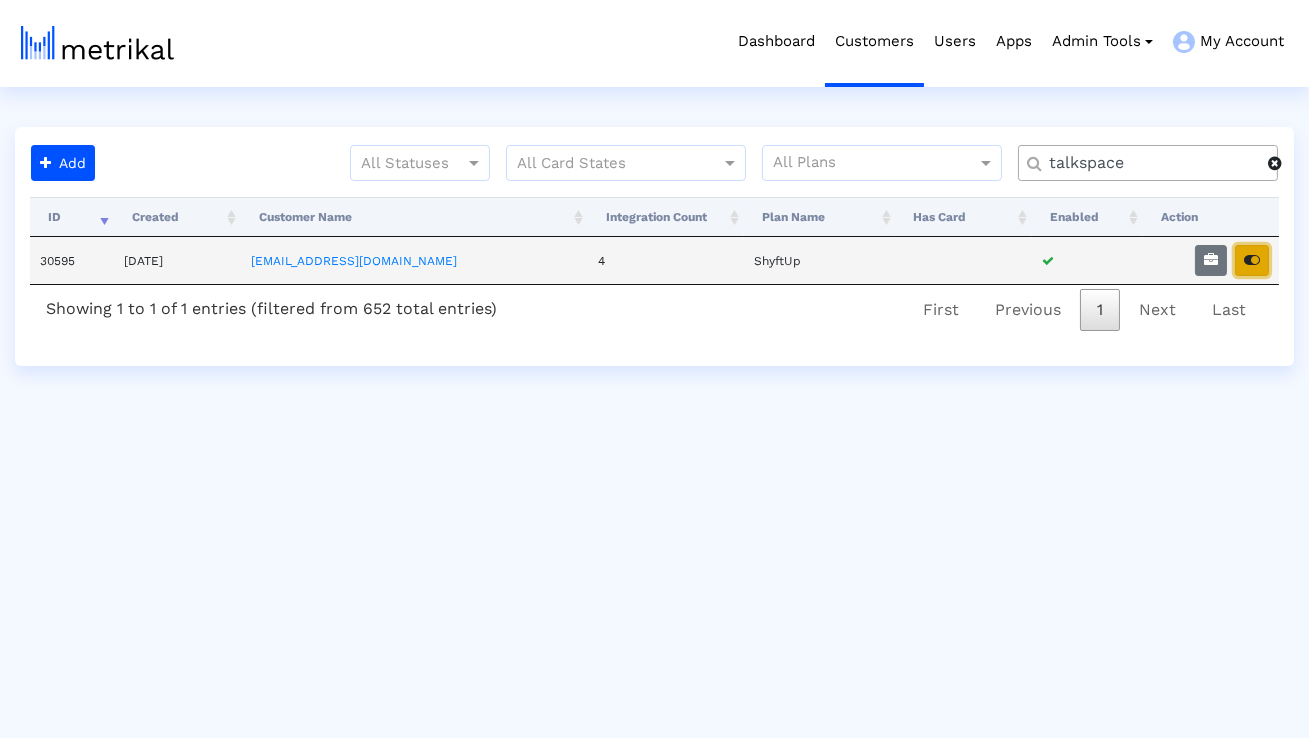 click at bounding box center (1252, 260) 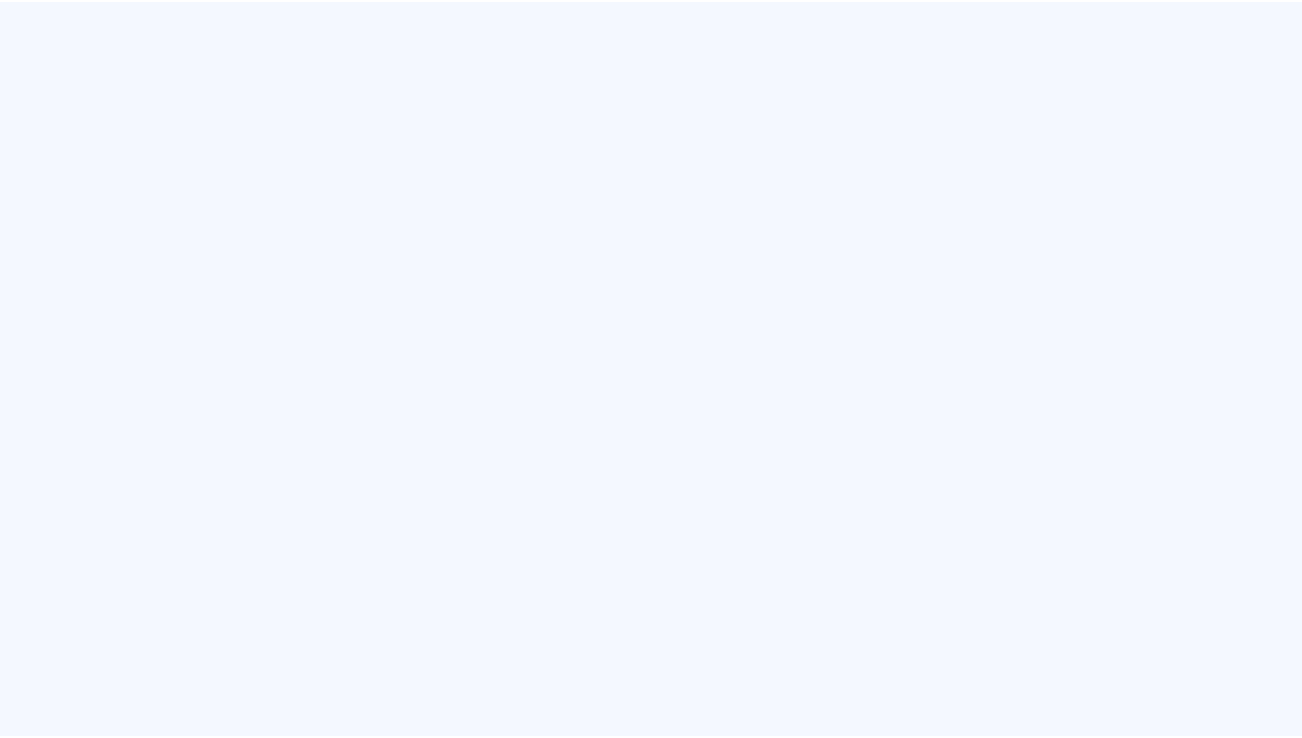 scroll, scrollTop: 0, scrollLeft: 0, axis: both 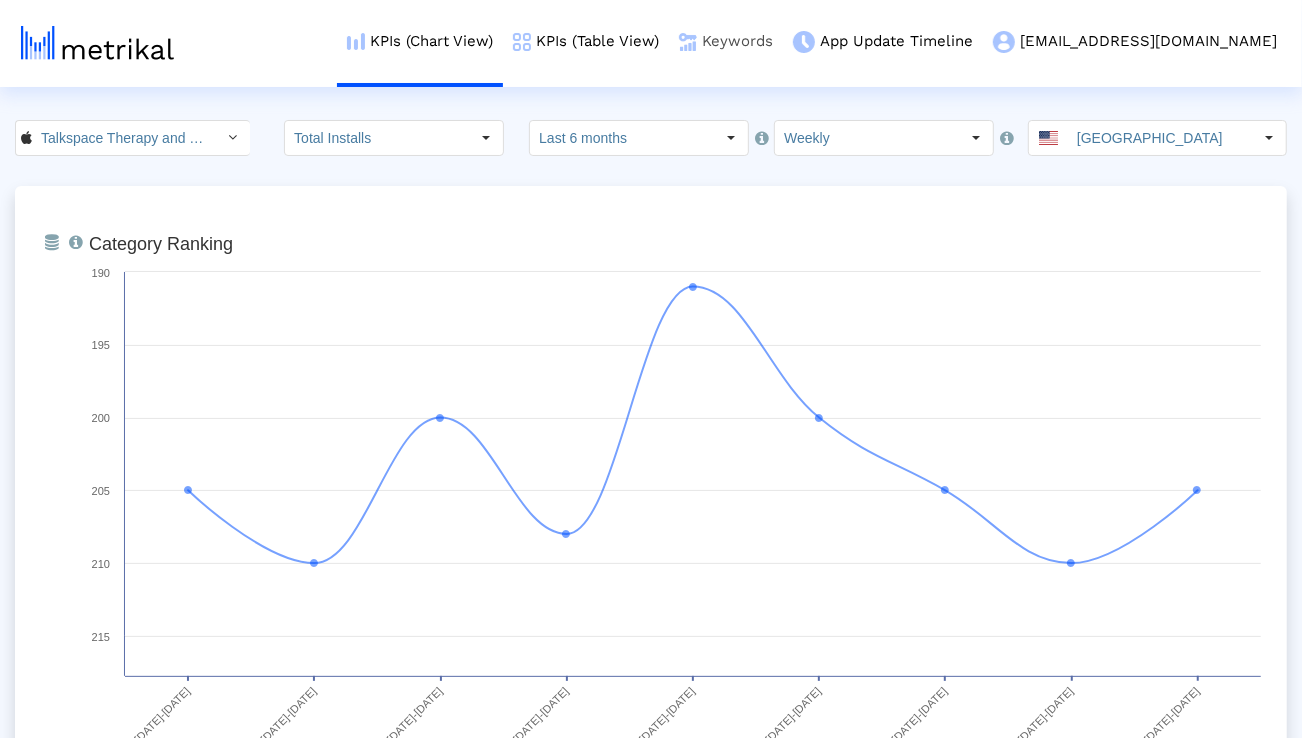 click on "Keywords" at bounding box center (726, 41) 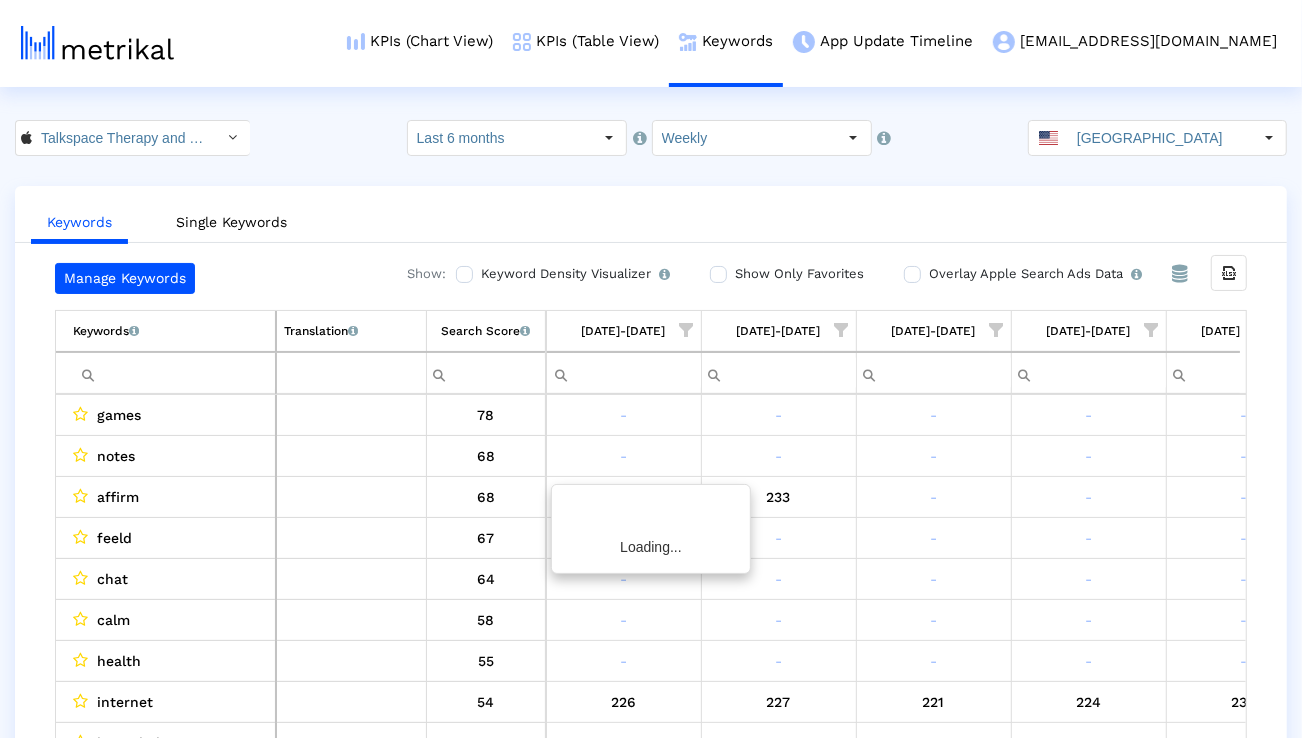 scroll, scrollTop: 0, scrollLeft: 3180, axis: horizontal 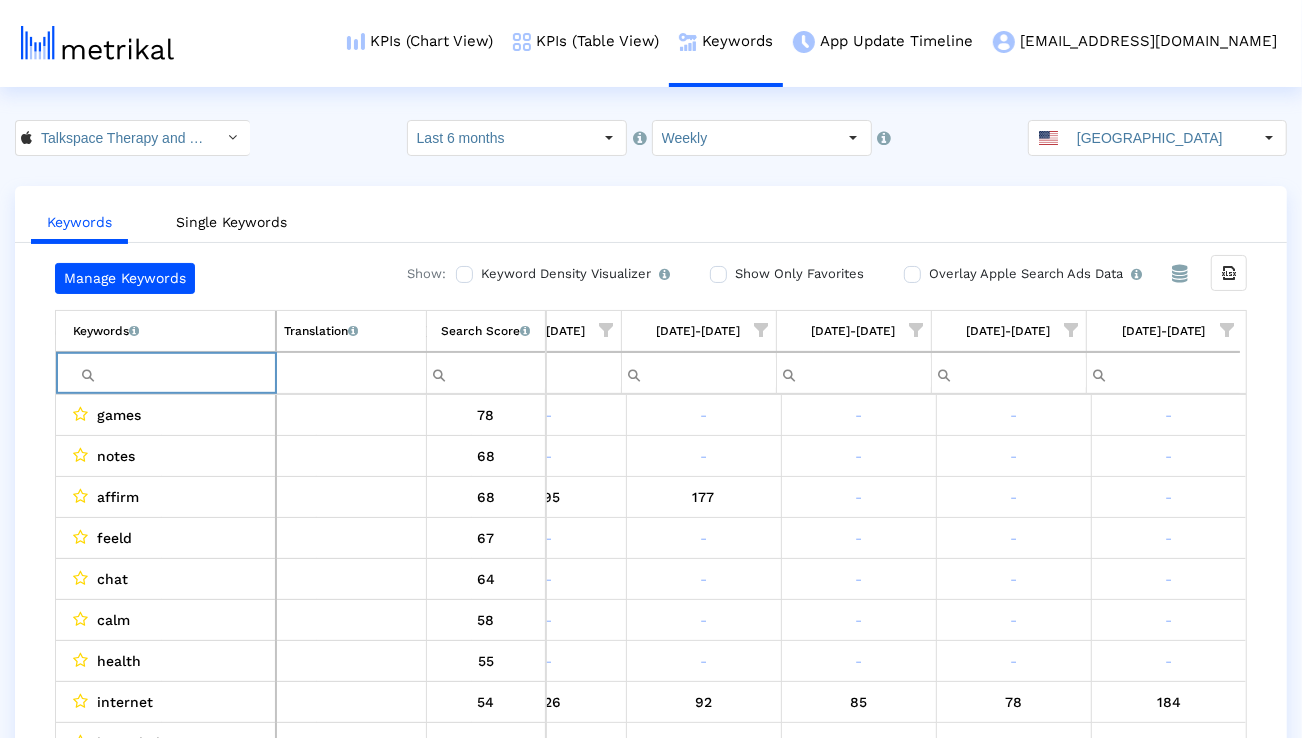 click at bounding box center (174, 373) 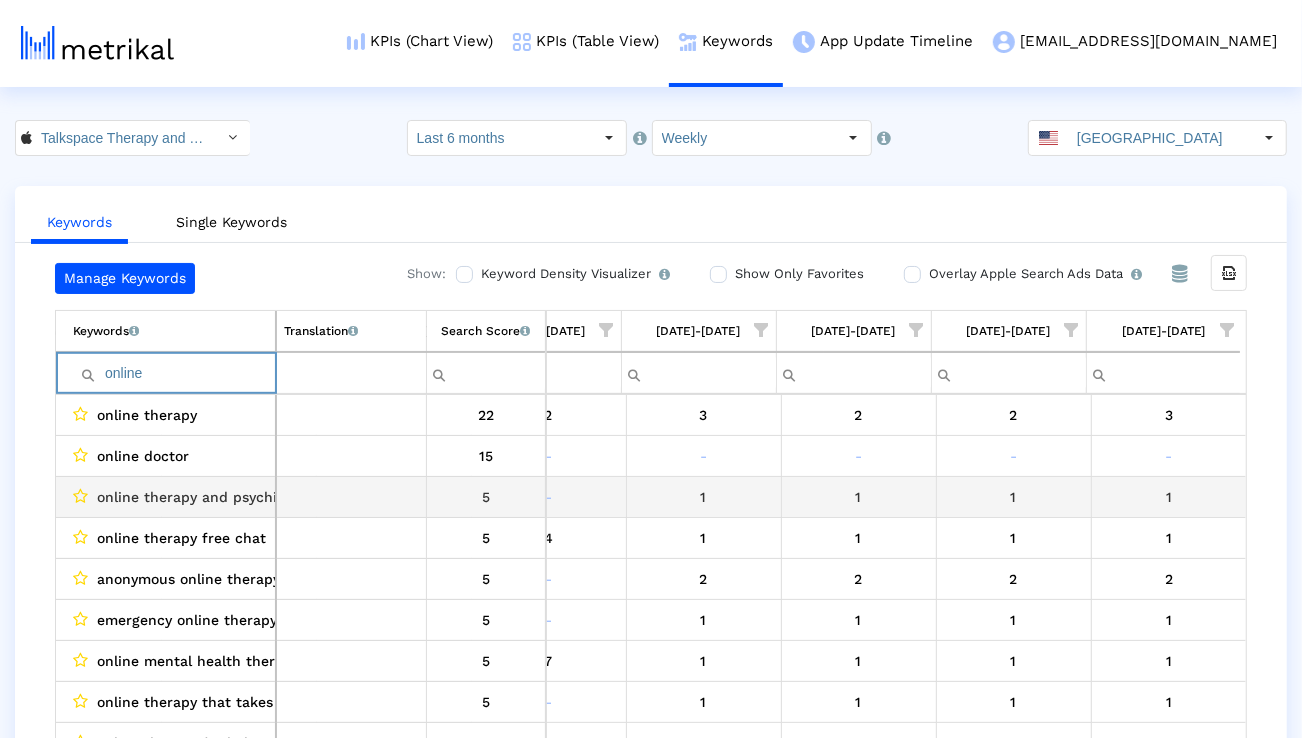 scroll, scrollTop: 66, scrollLeft: 3180, axis: both 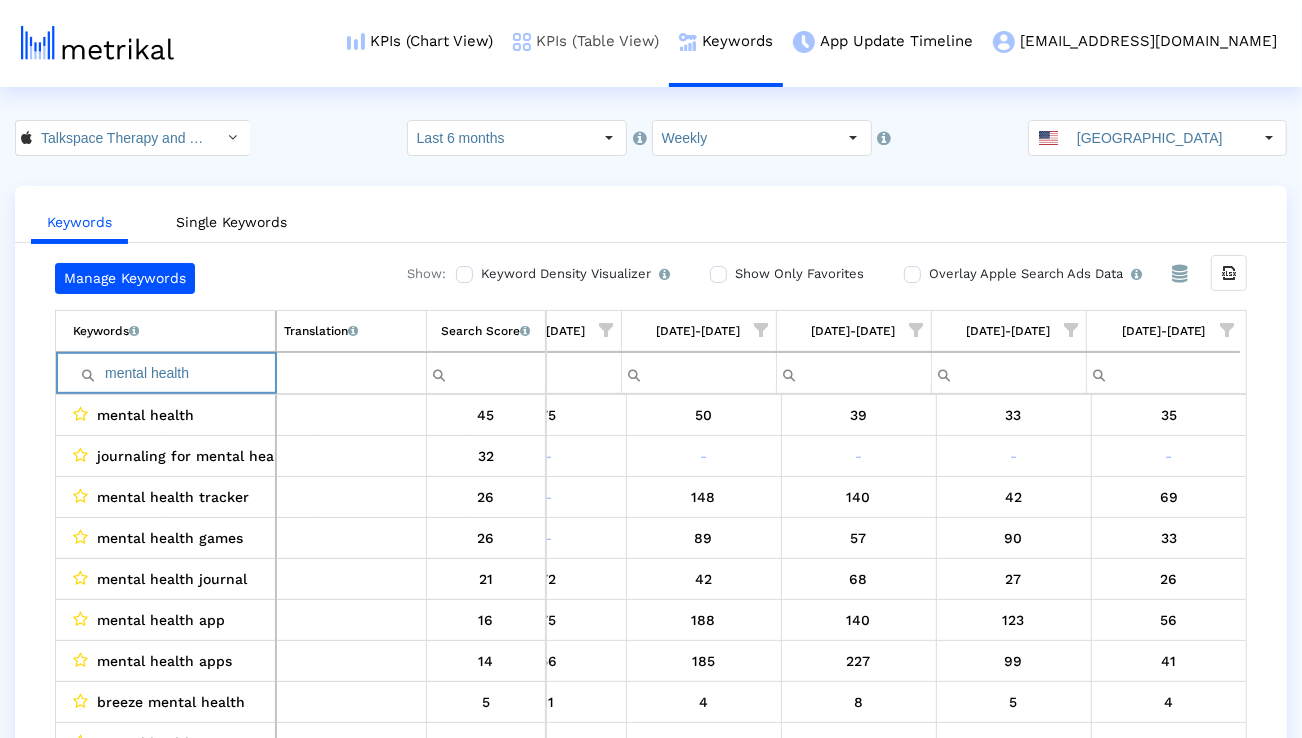 type on "s" 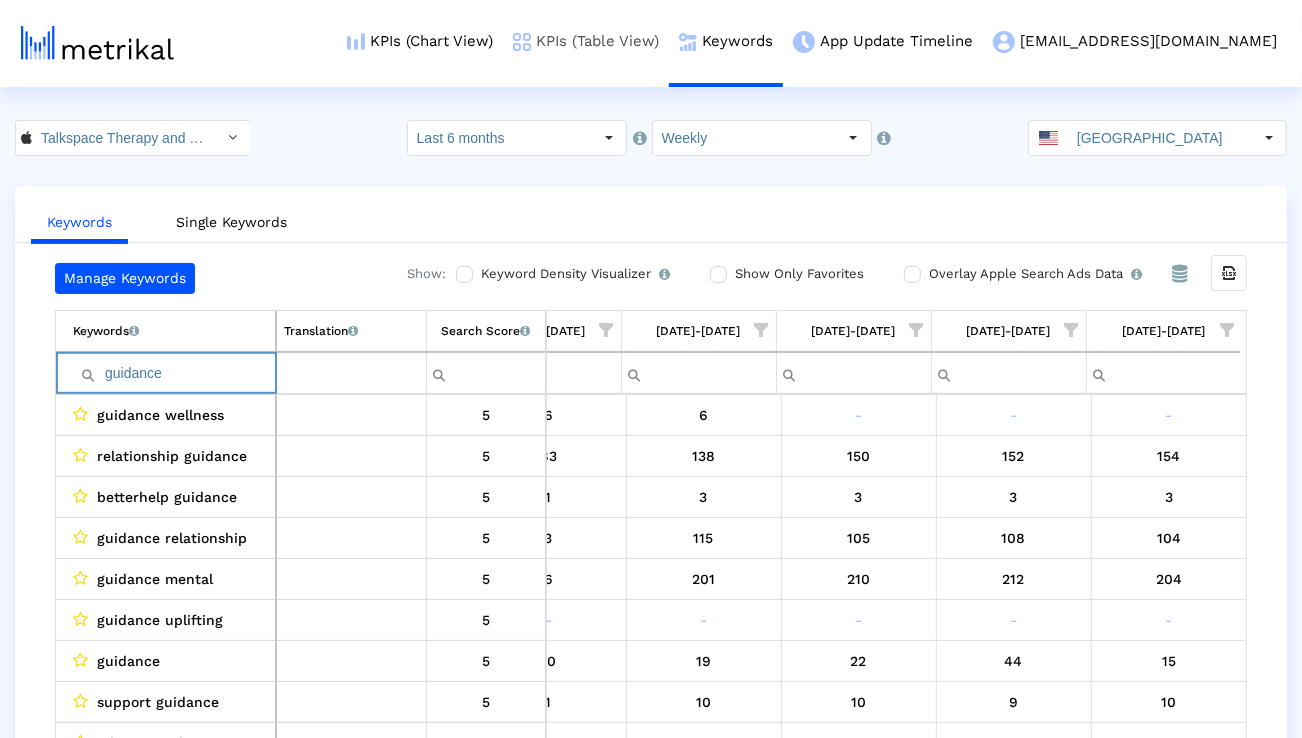 type on "guidance" 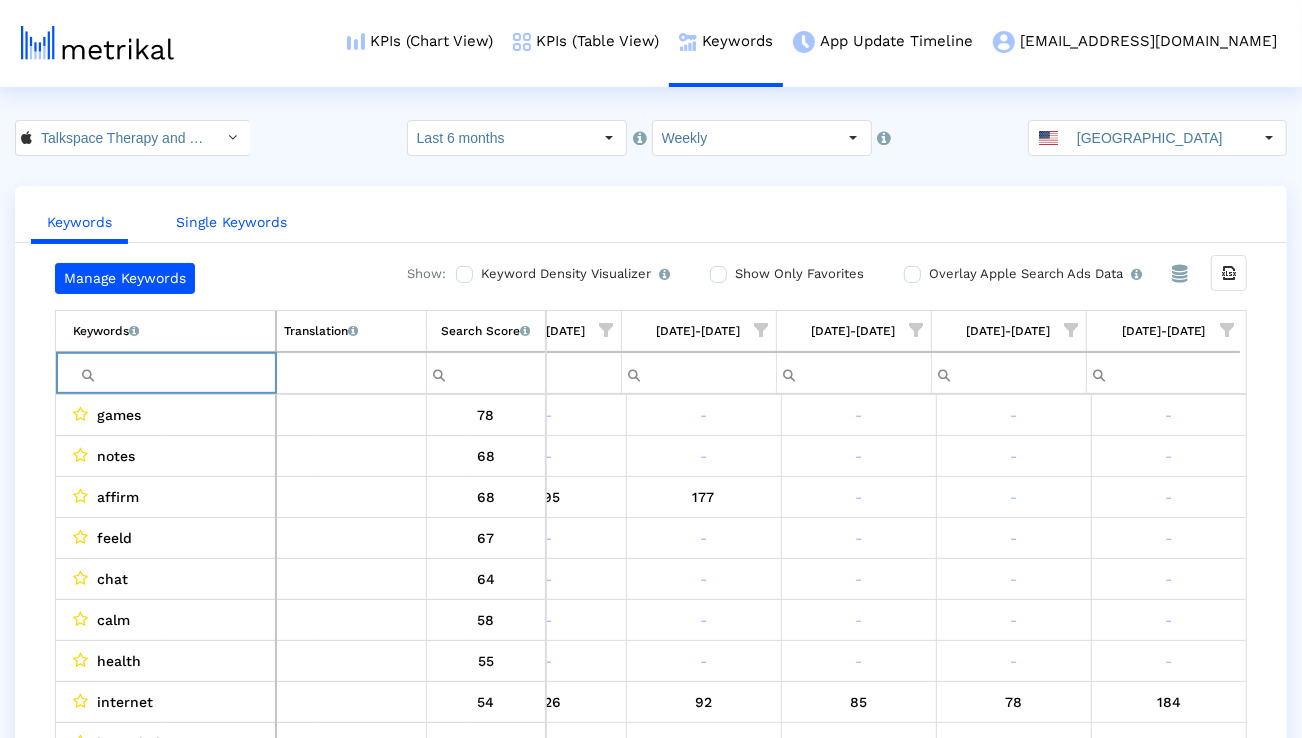 type 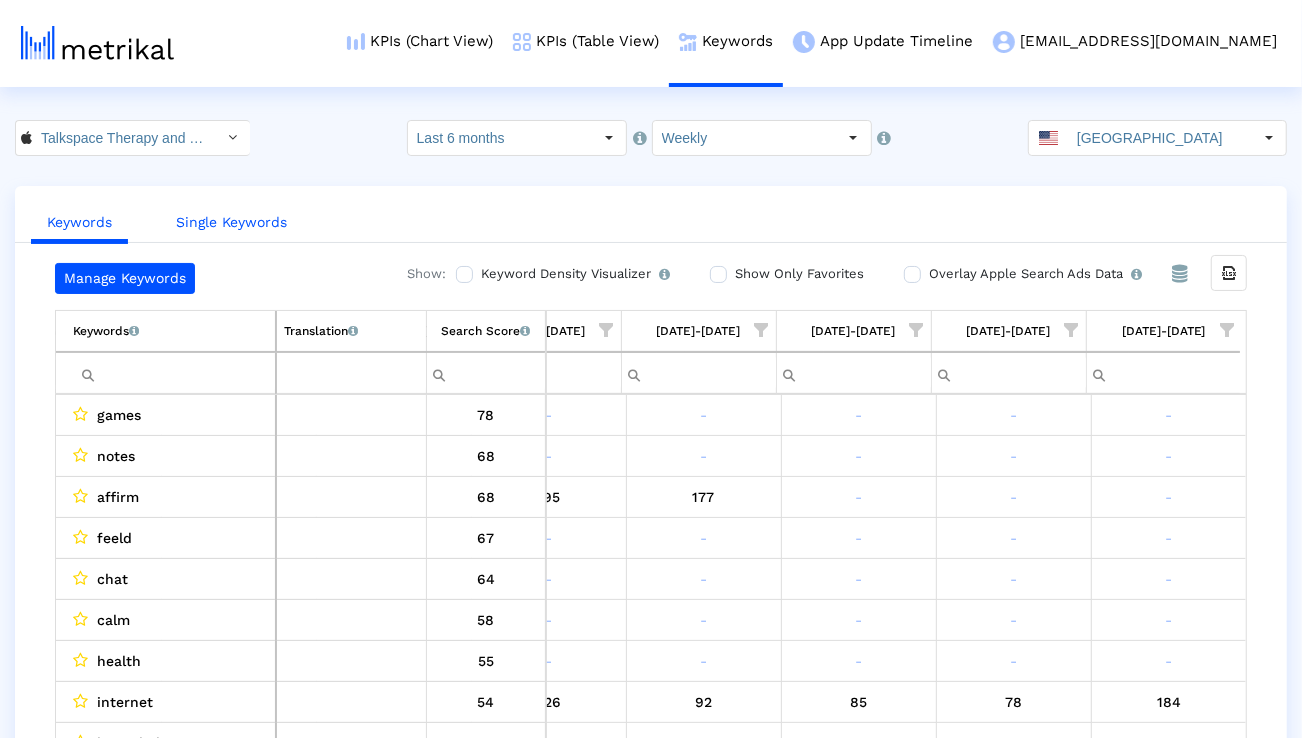 click on "Single Keywords" at bounding box center (231, 222) 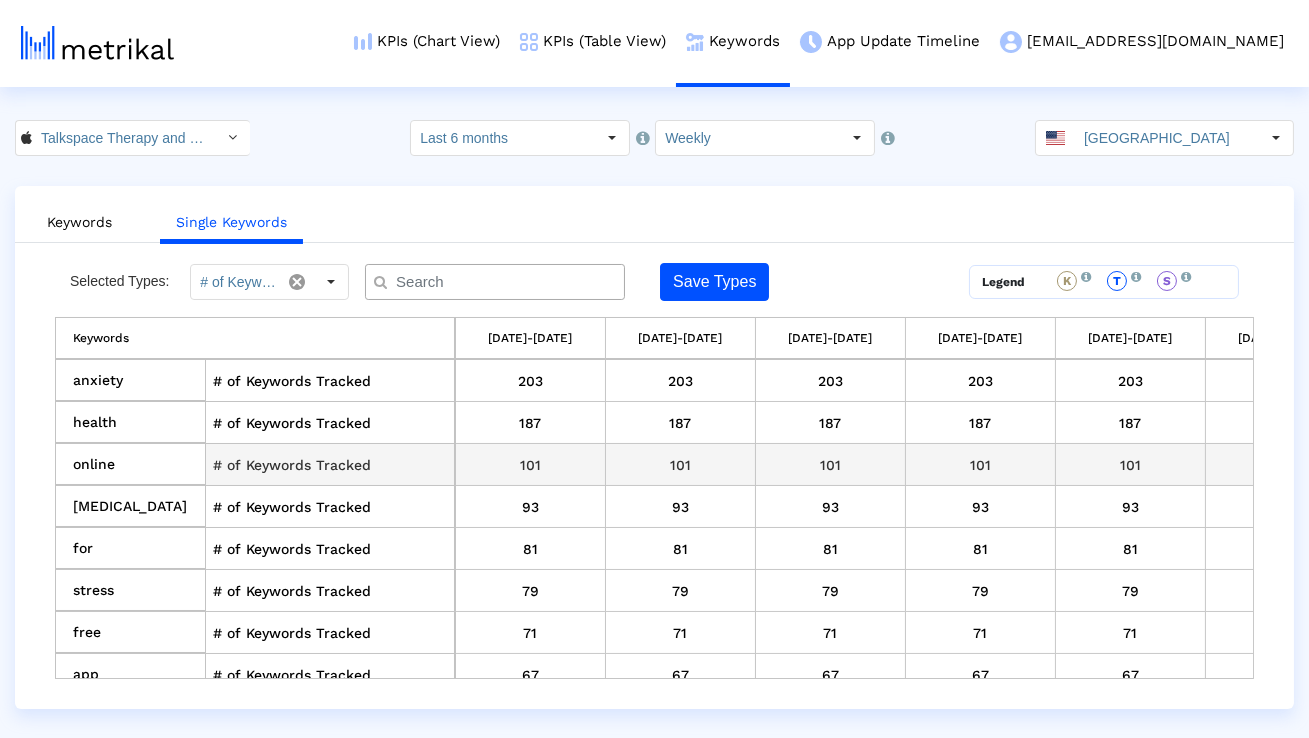 scroll, scrollTop: 88, scrollLeft: 0, axis: vertical 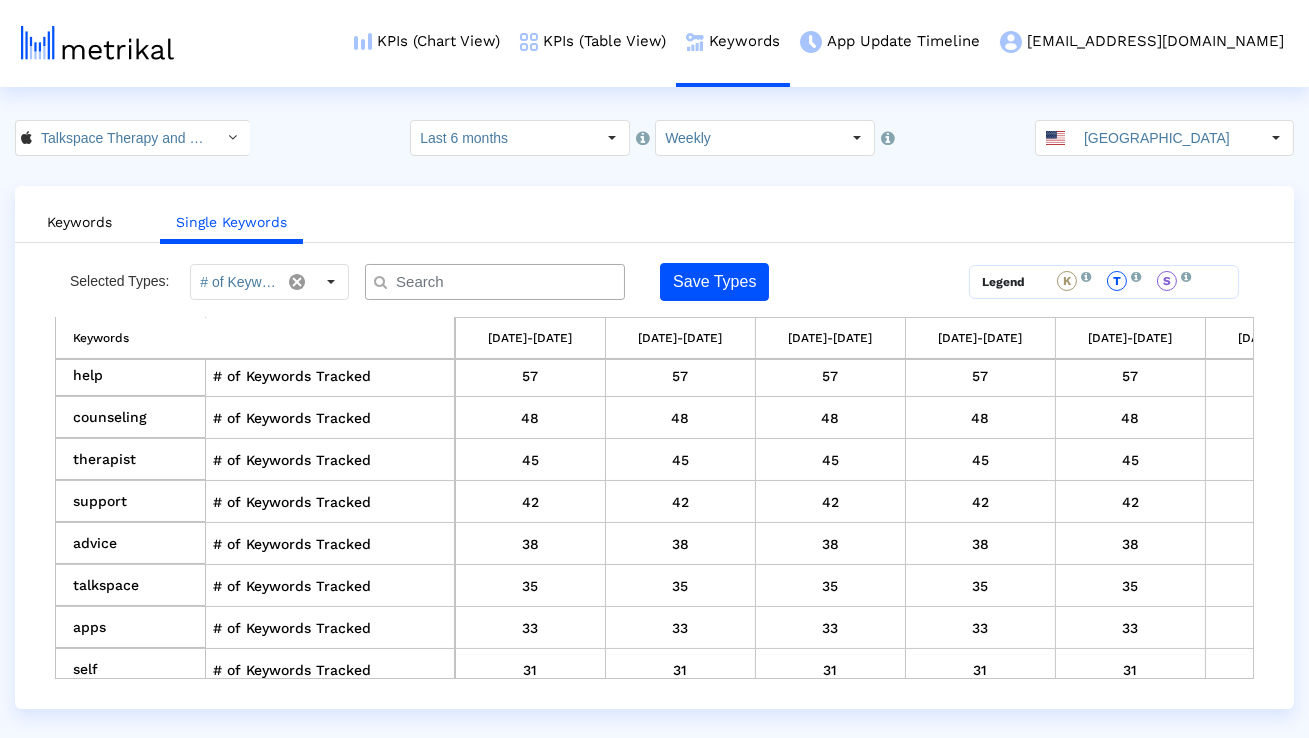 click on "Keywords" 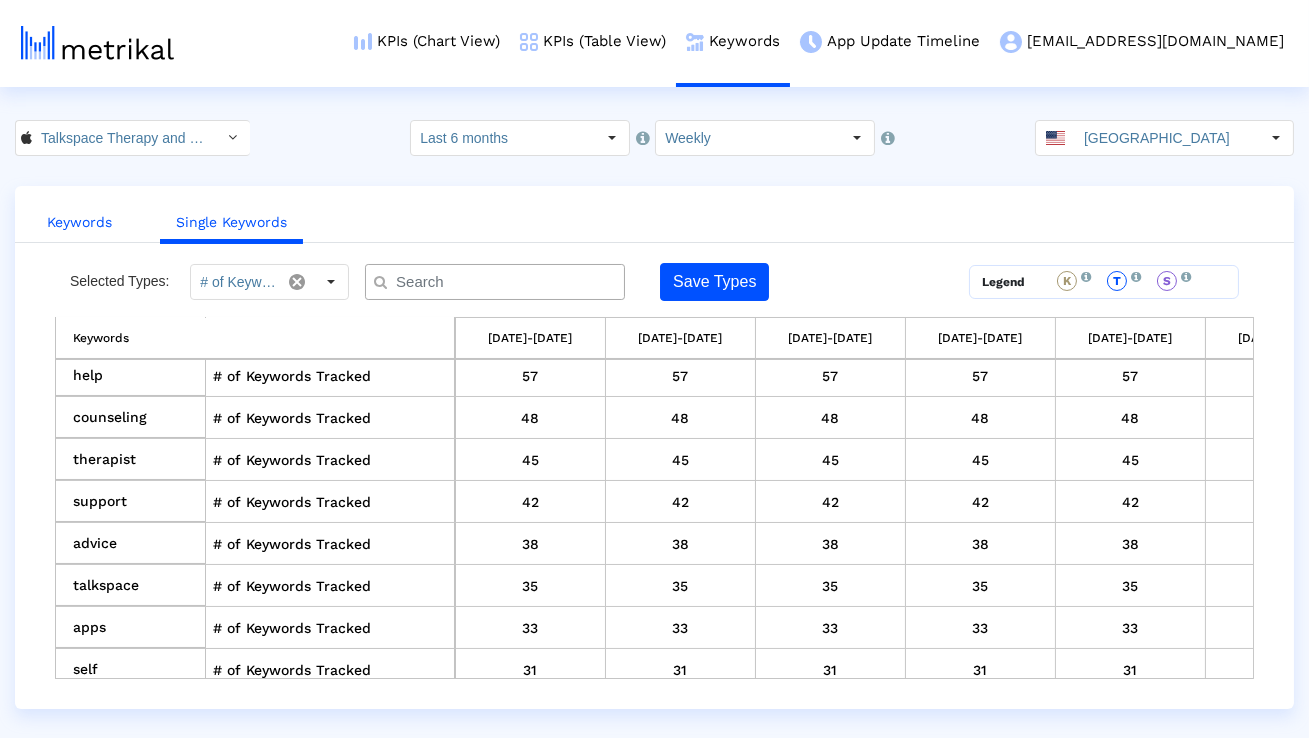 click on "Keywords" at bounding box center (79, 222) 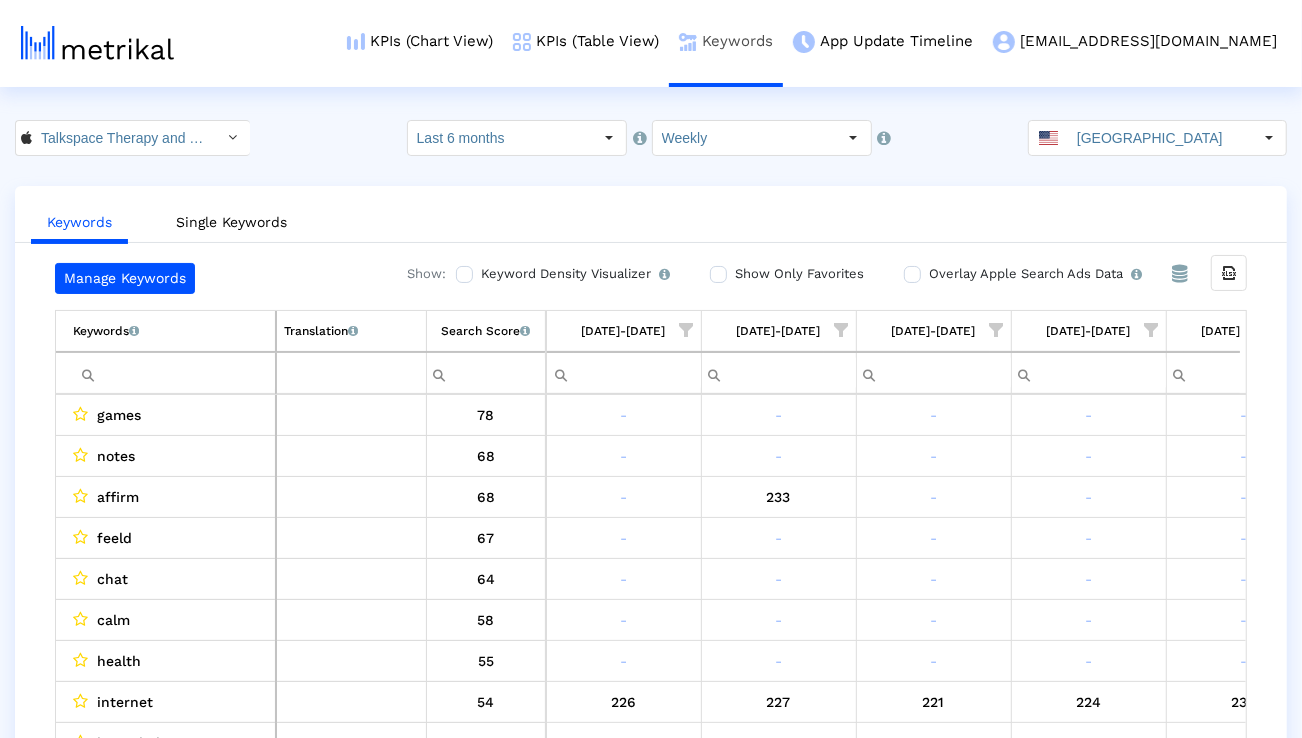 scroll, scrollTop: 0, scrollLeft: 3180, axis: horizontal 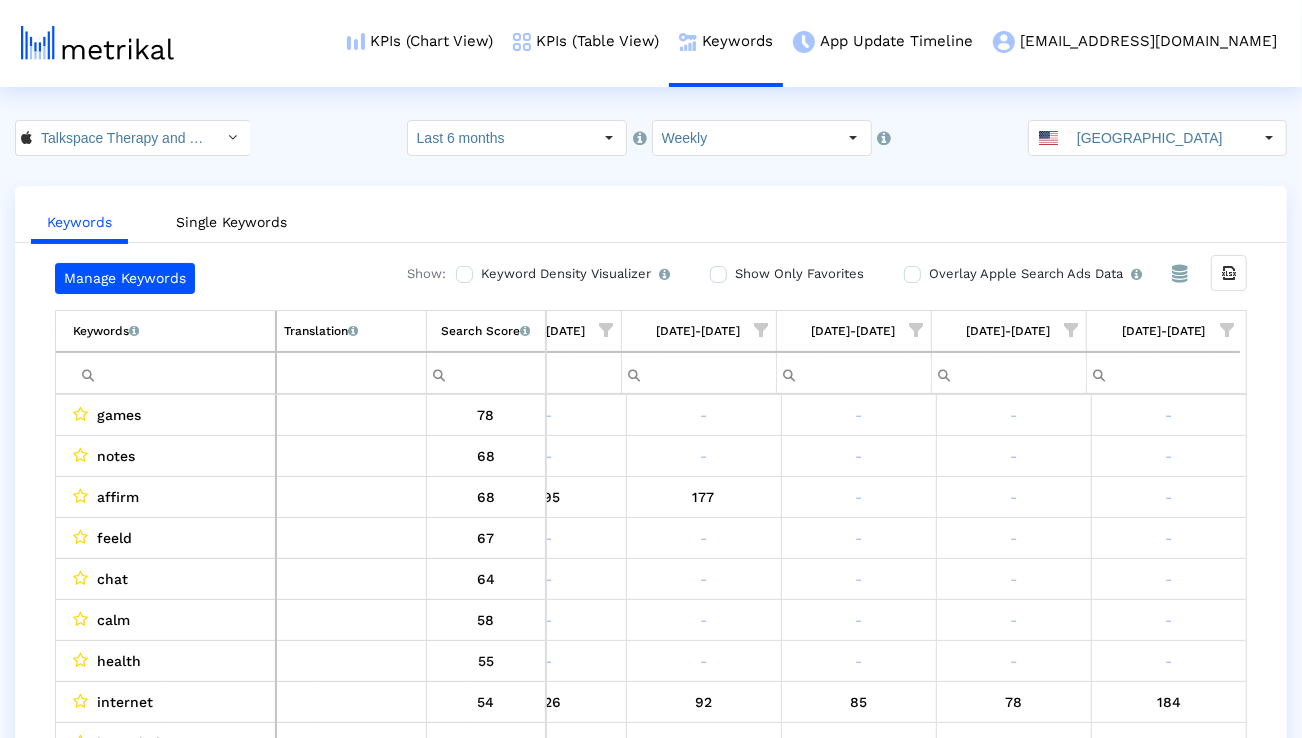 click at bounding box center [174, 373] 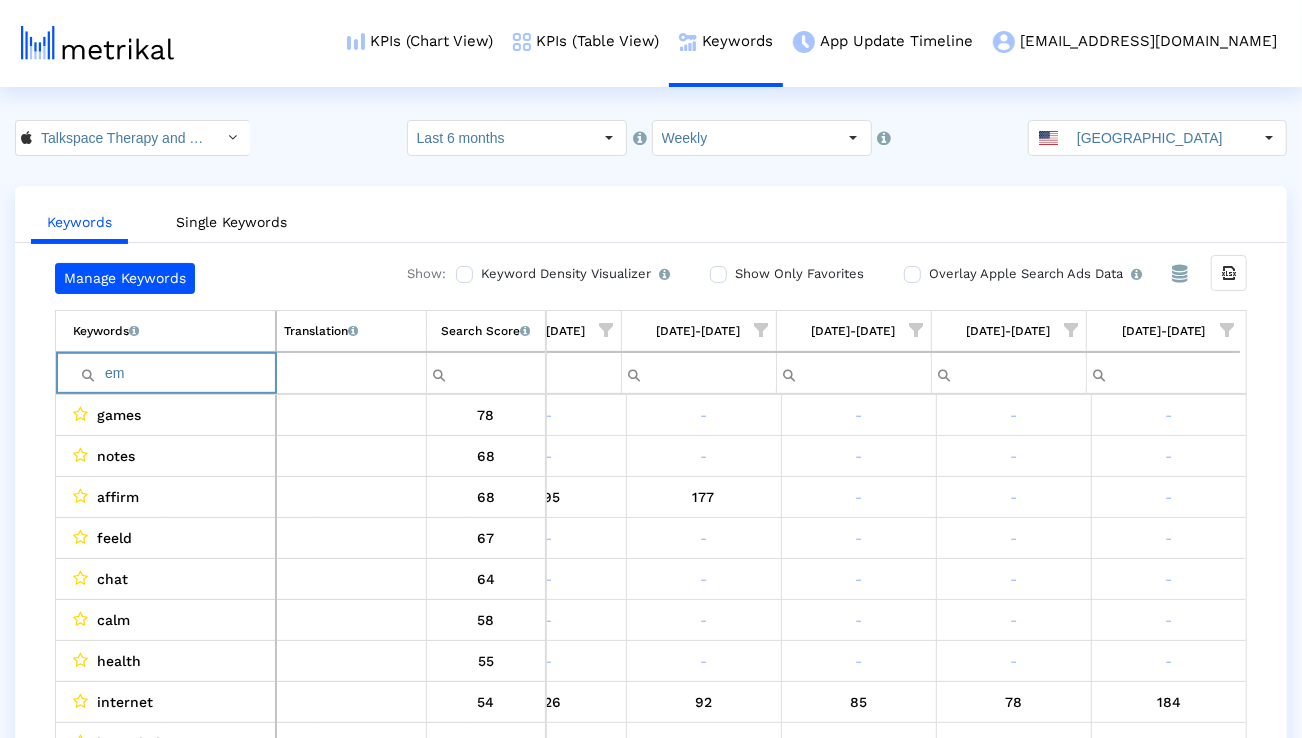 type on "e" 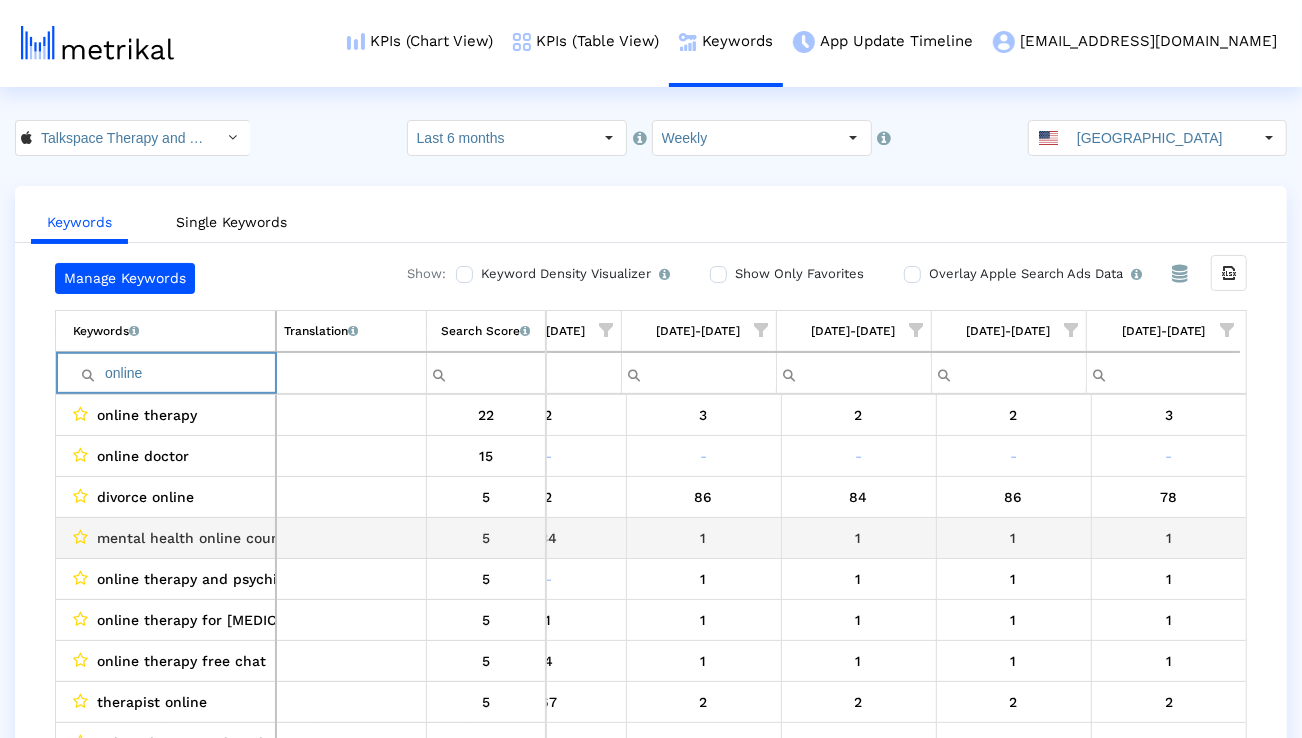 scroll, scrollTop: 51, scrollLeft: 3180, axis: both 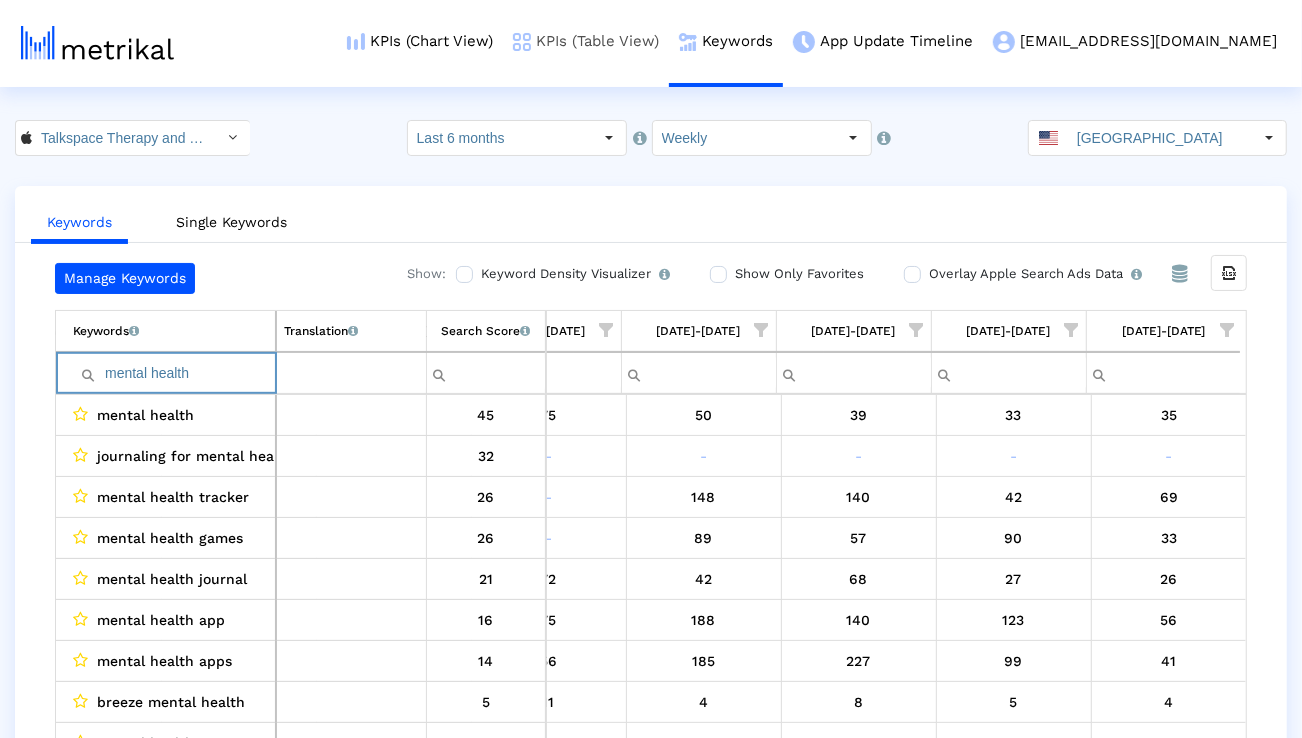 type on "mental health" 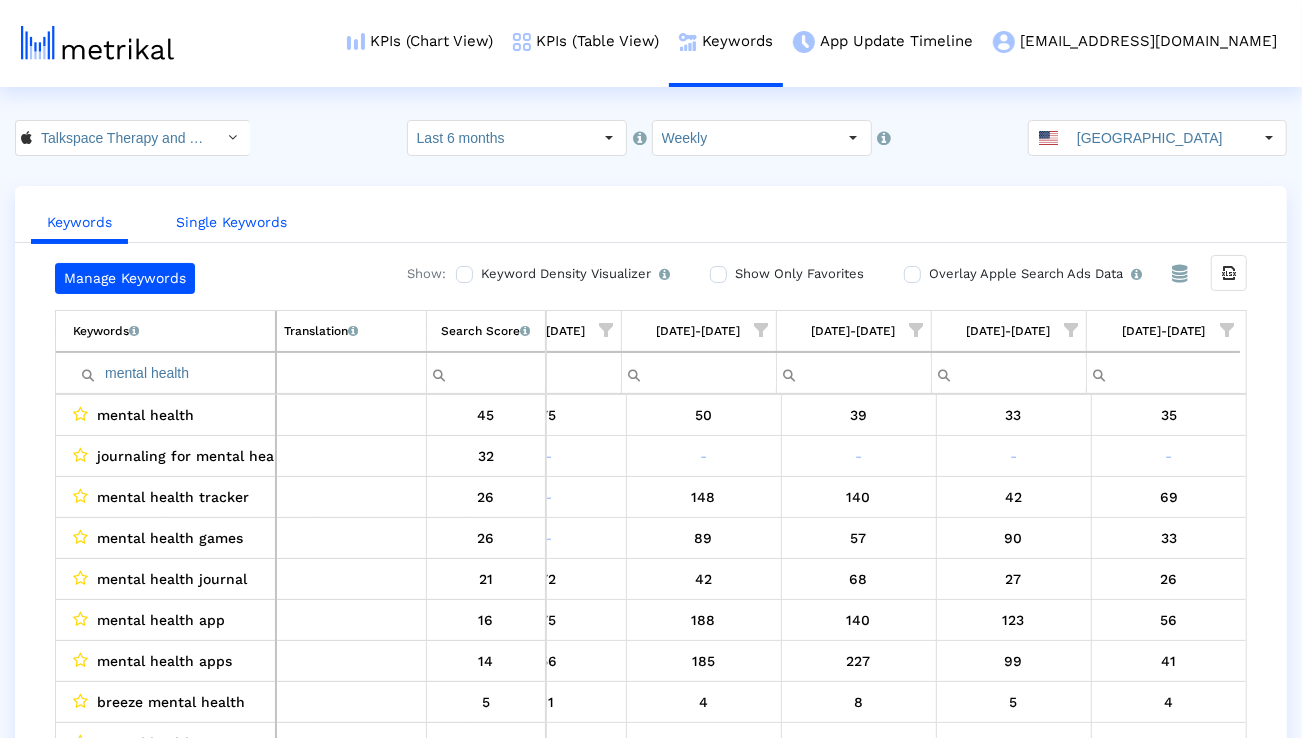 click on "Single Keywords" at bounding box center [231, 222] 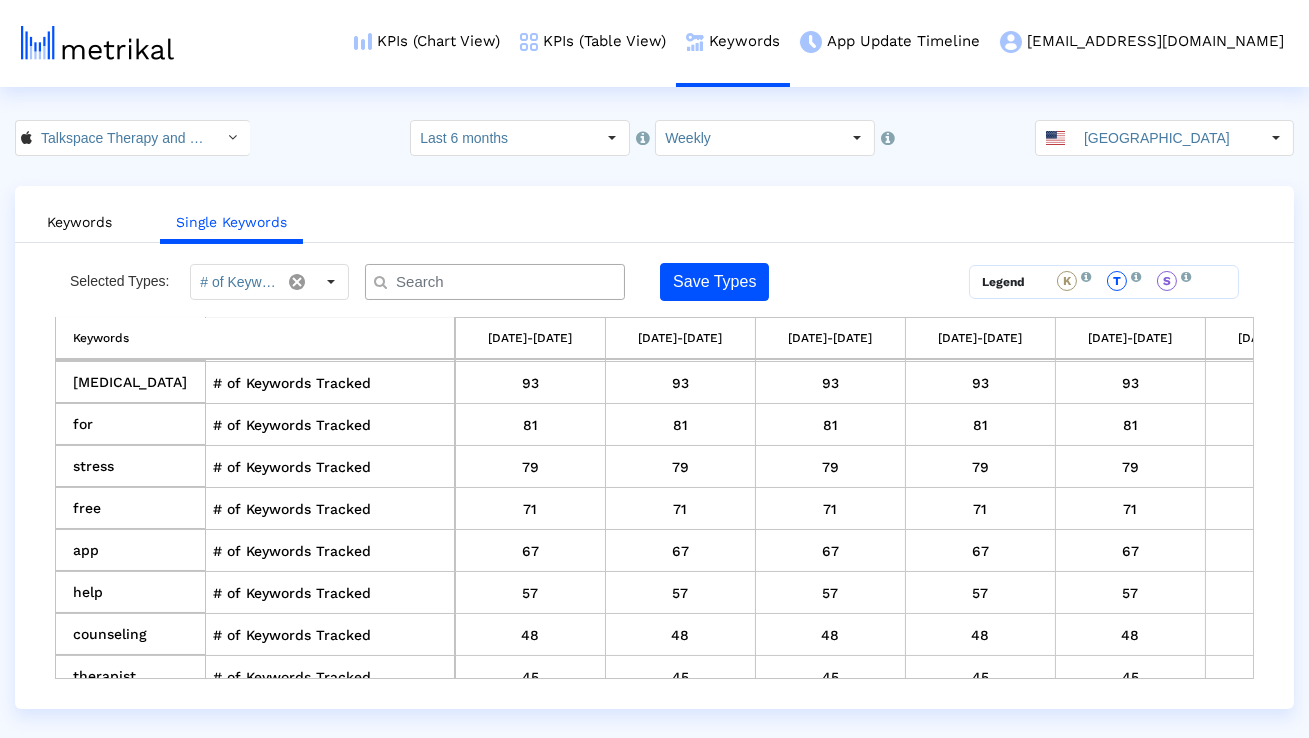 scroll, scrollTop: 221, scrollLeft: 0, axis: vertical 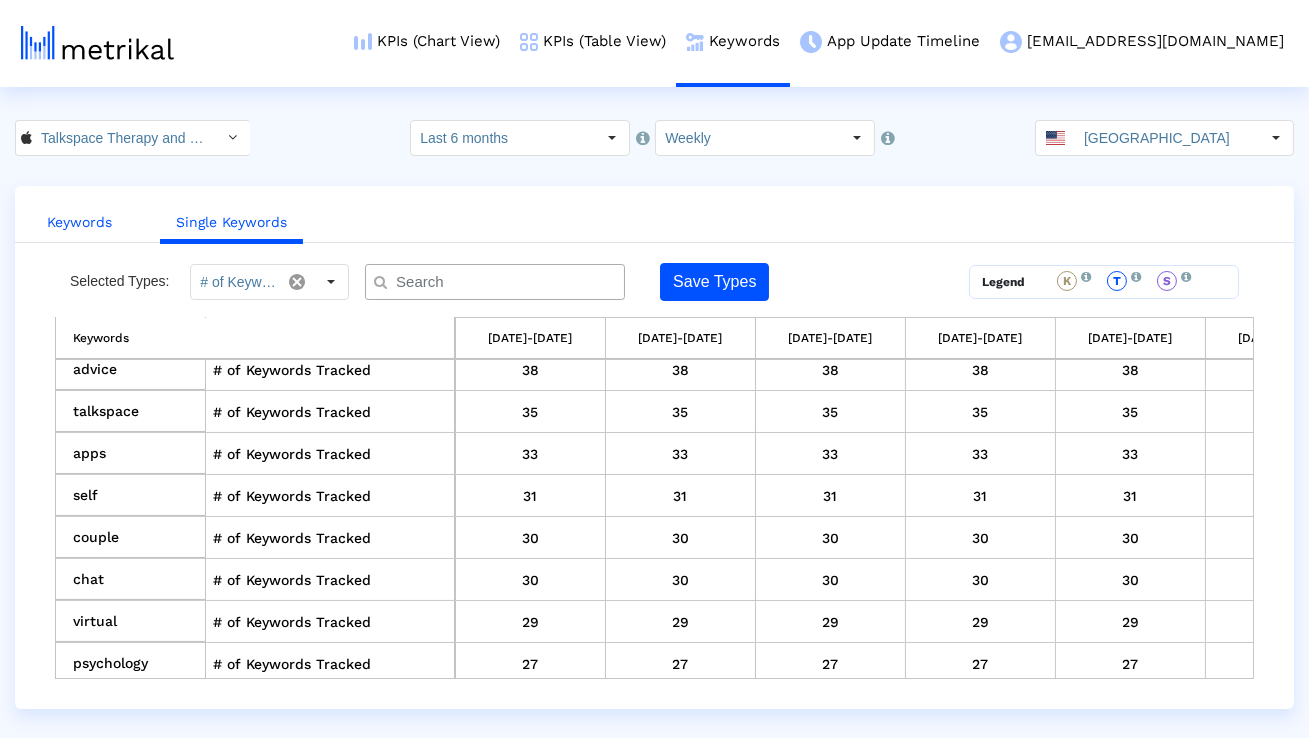click on "Keywords" at bounding box center [79, 222] 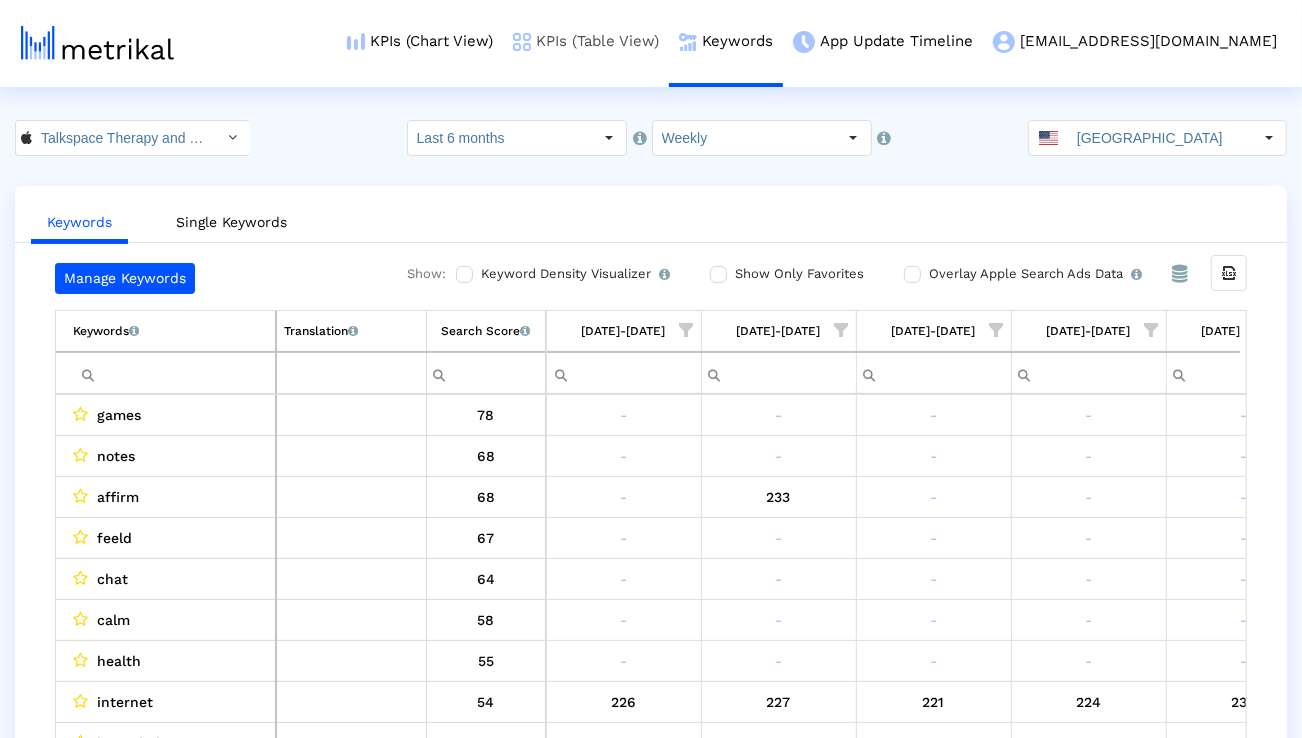 scroll, scrollTop: 0, scrollLeft: 3180, axis: horizontal 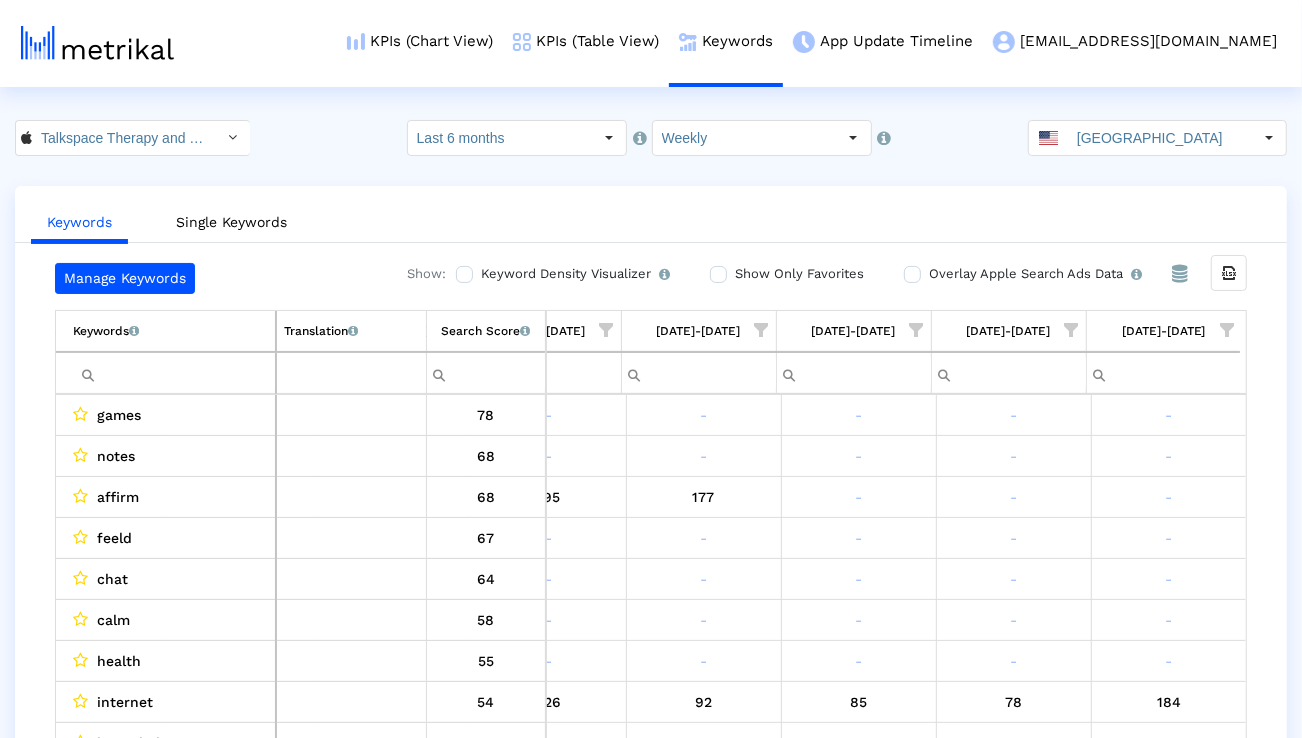 click at bounding box center (174, 373) 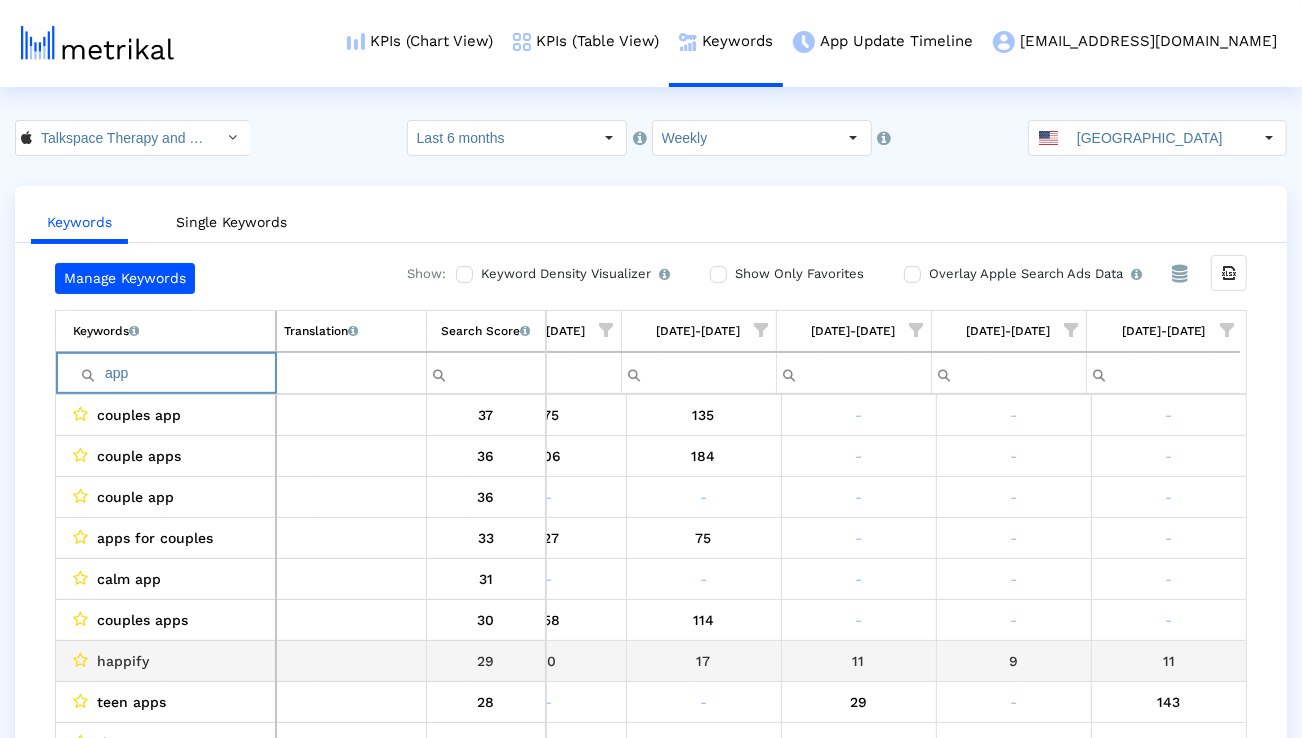 scroll, scrollTop: 61, scrollLeft: 3180, axis: both 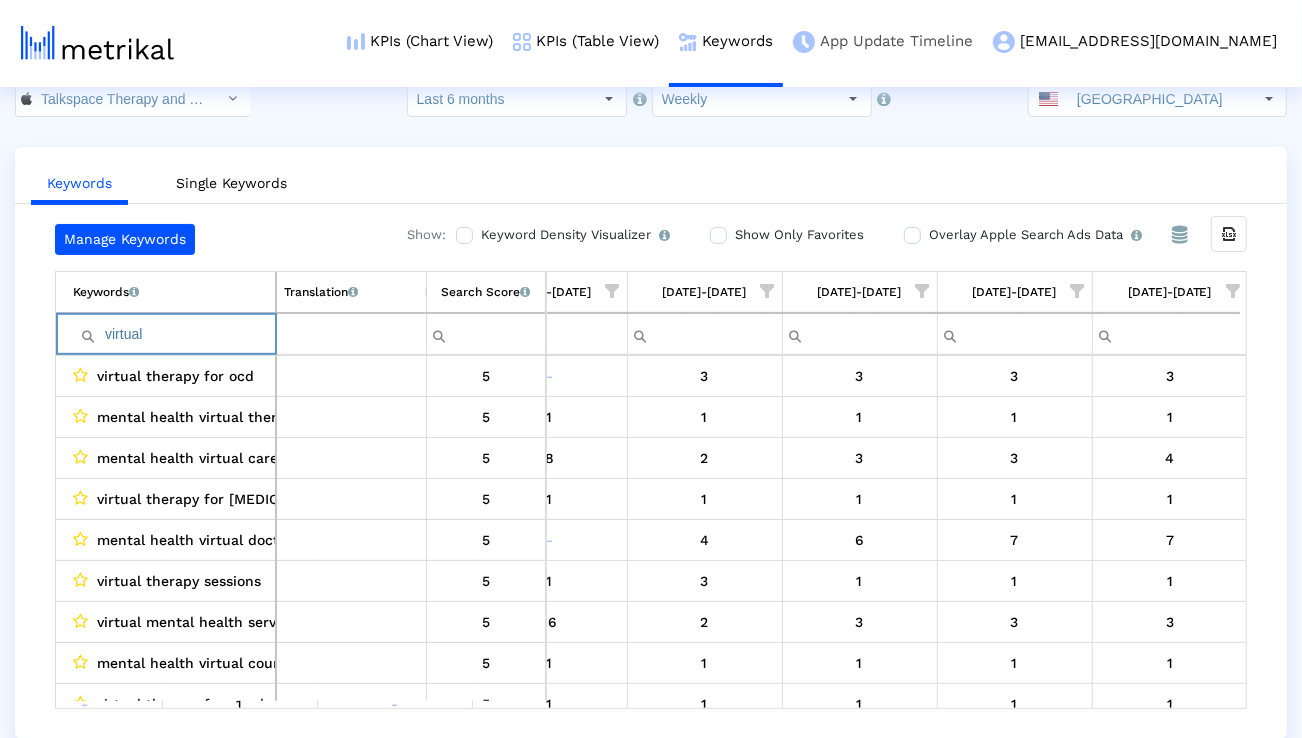 type on "virtual" 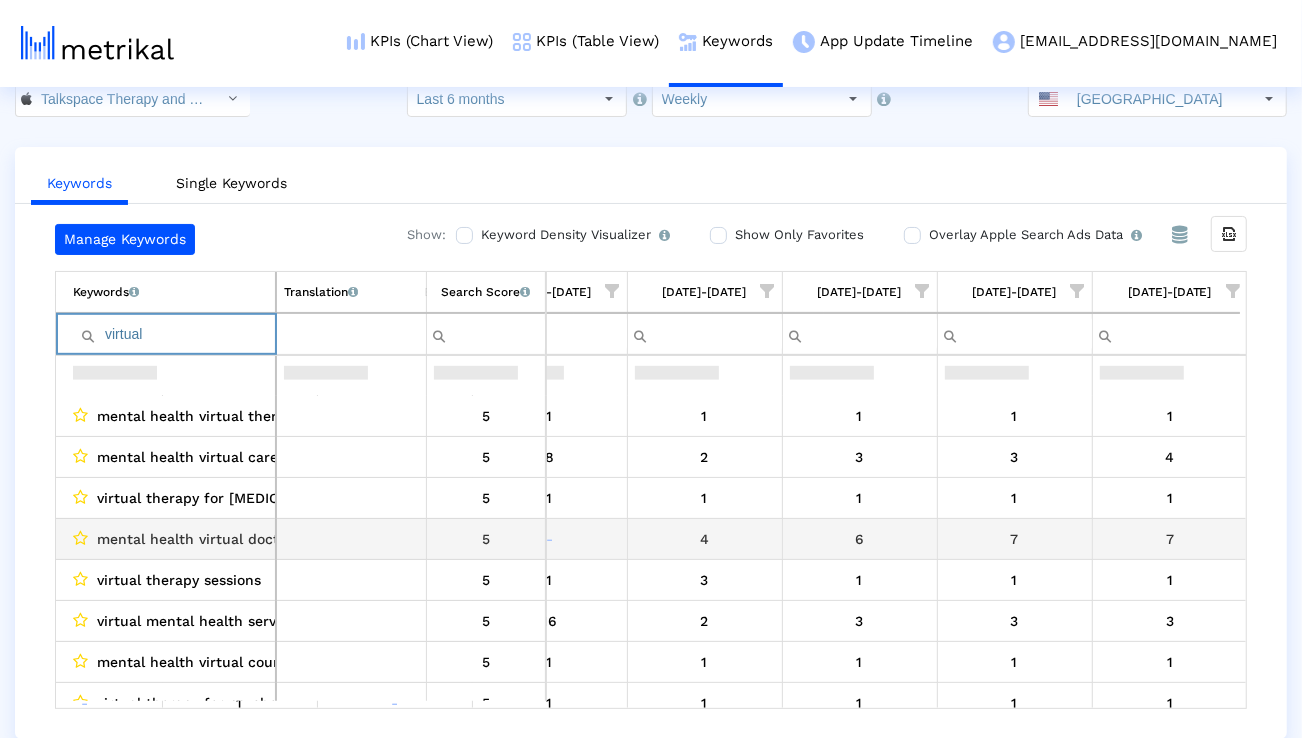 scroll, scrollTop: 80, scrollLeft: 3175, axis: both 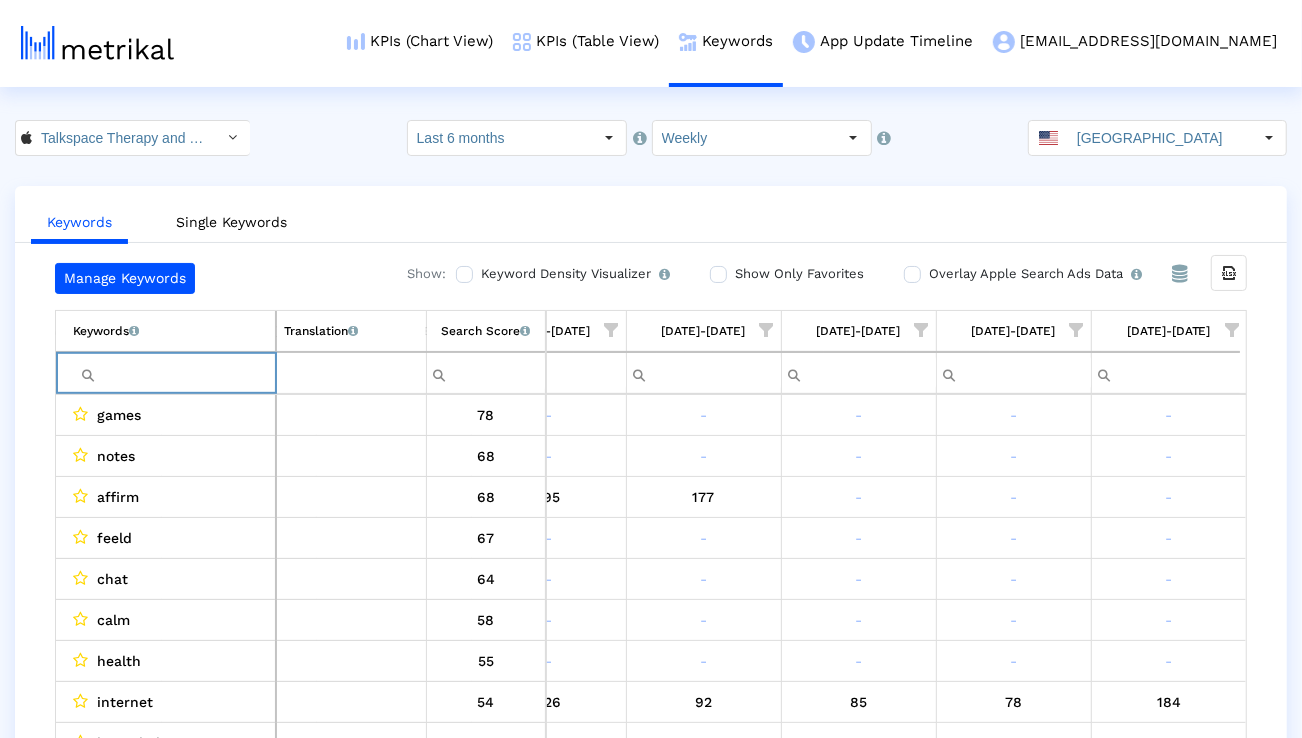 type 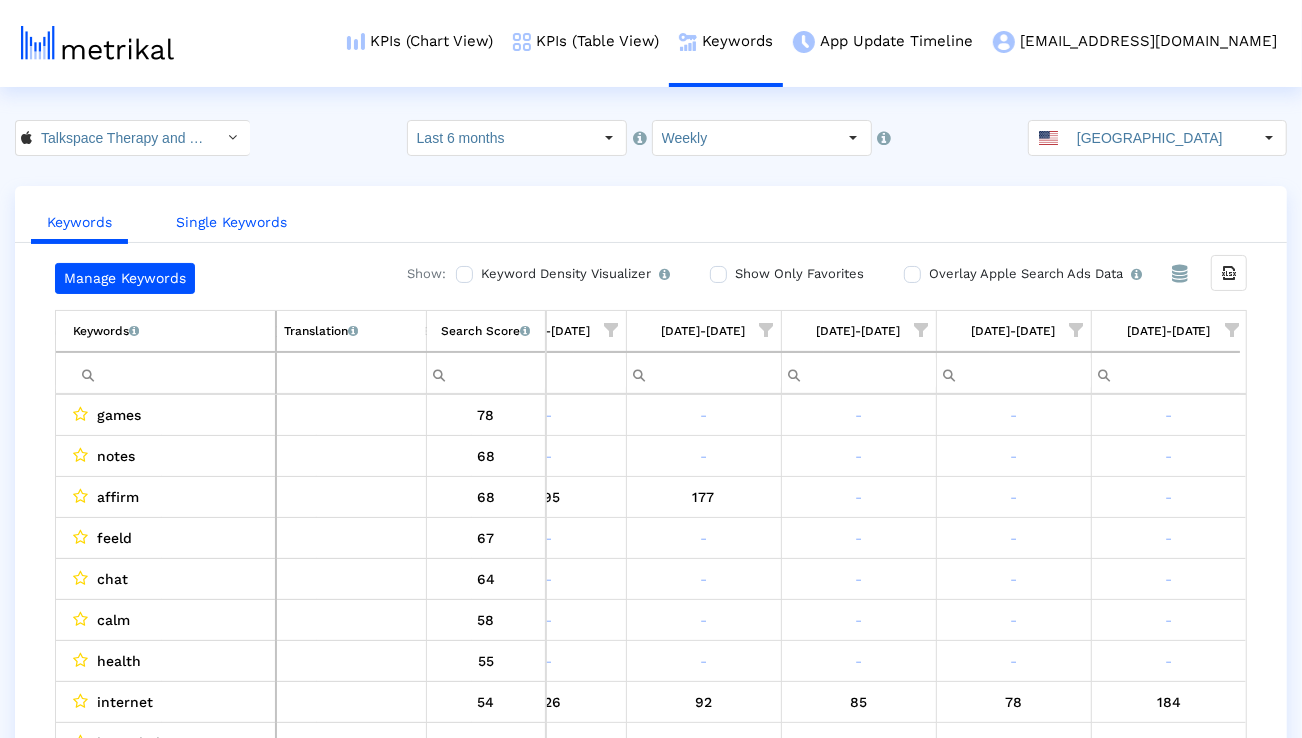click on "Single Keywords" at bounding box center [231, 222] 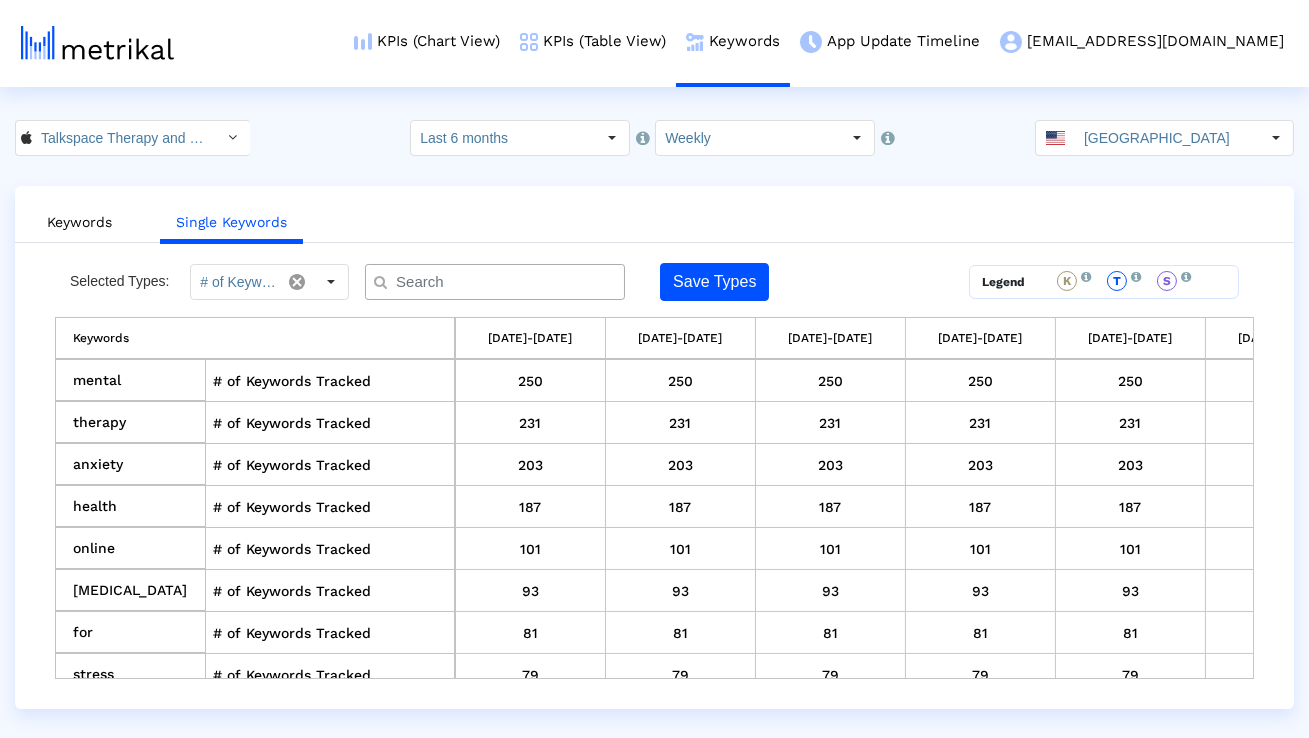 click at bounding box center (499, 282) 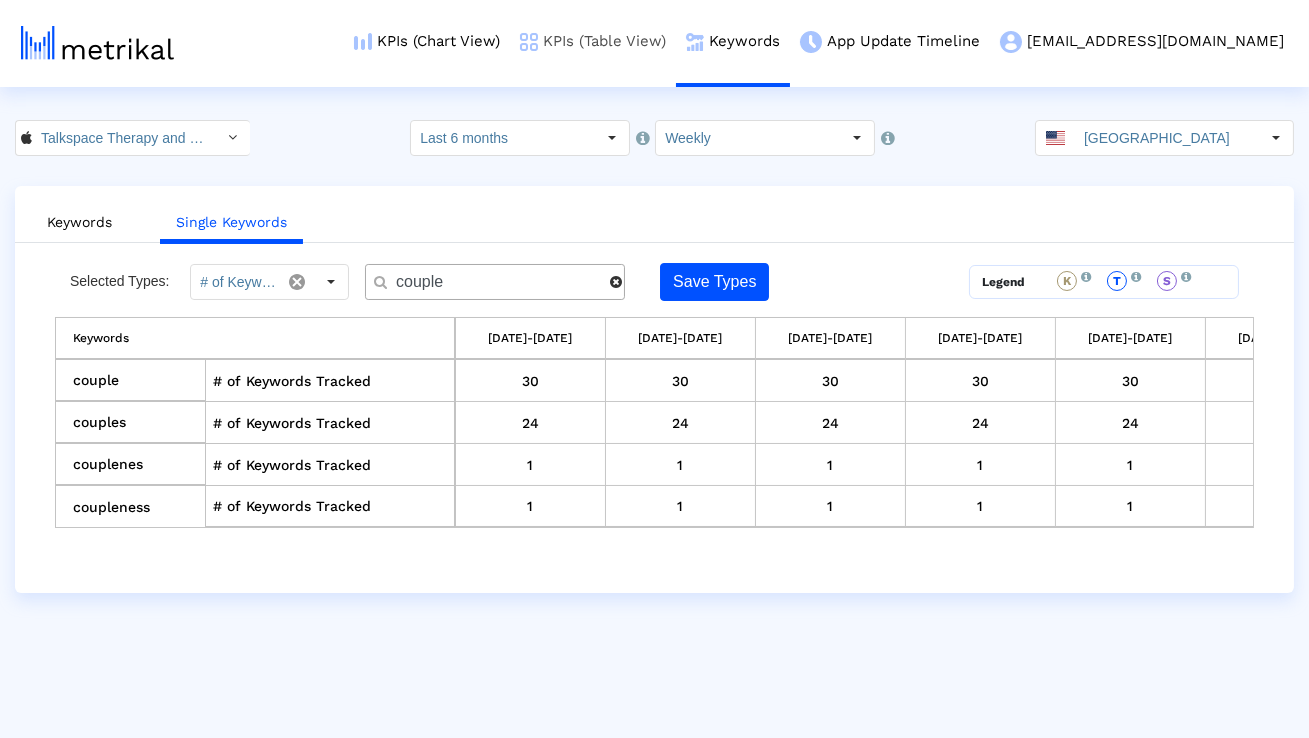 type on "couple" 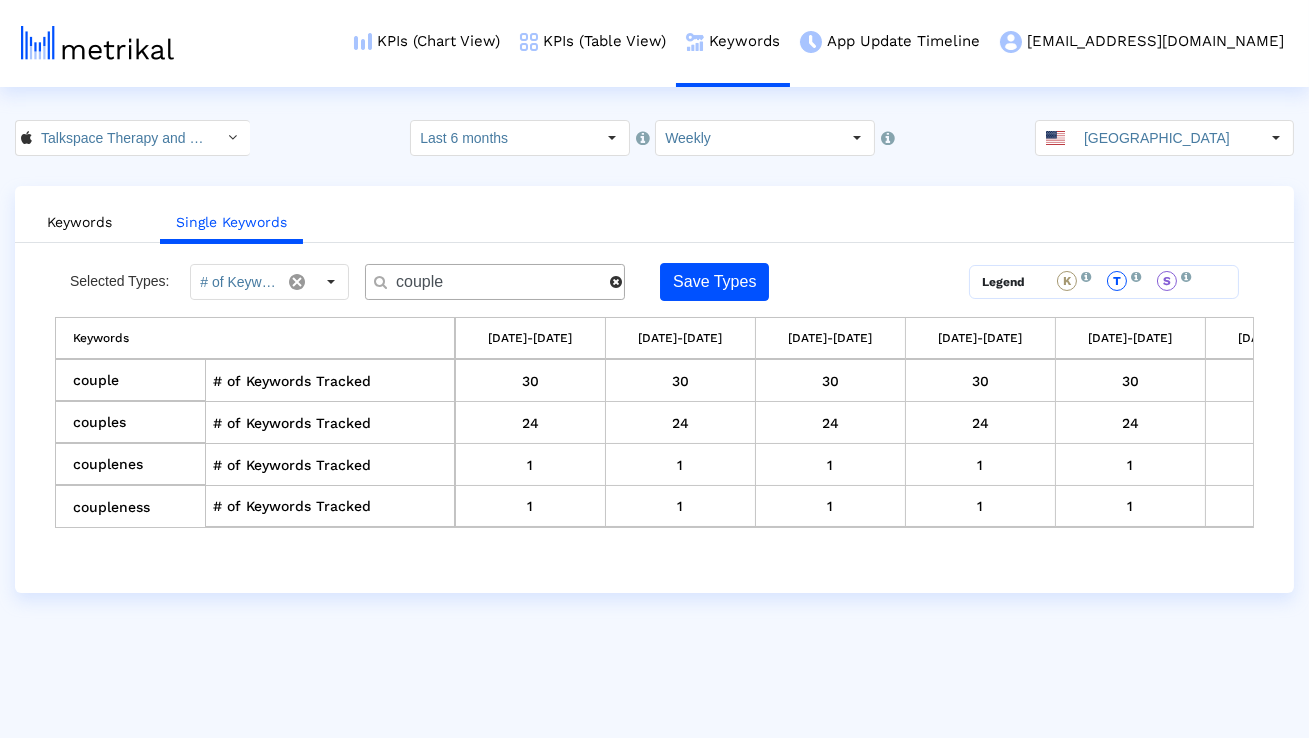 click on "couple" at bounding box center [496, 282] 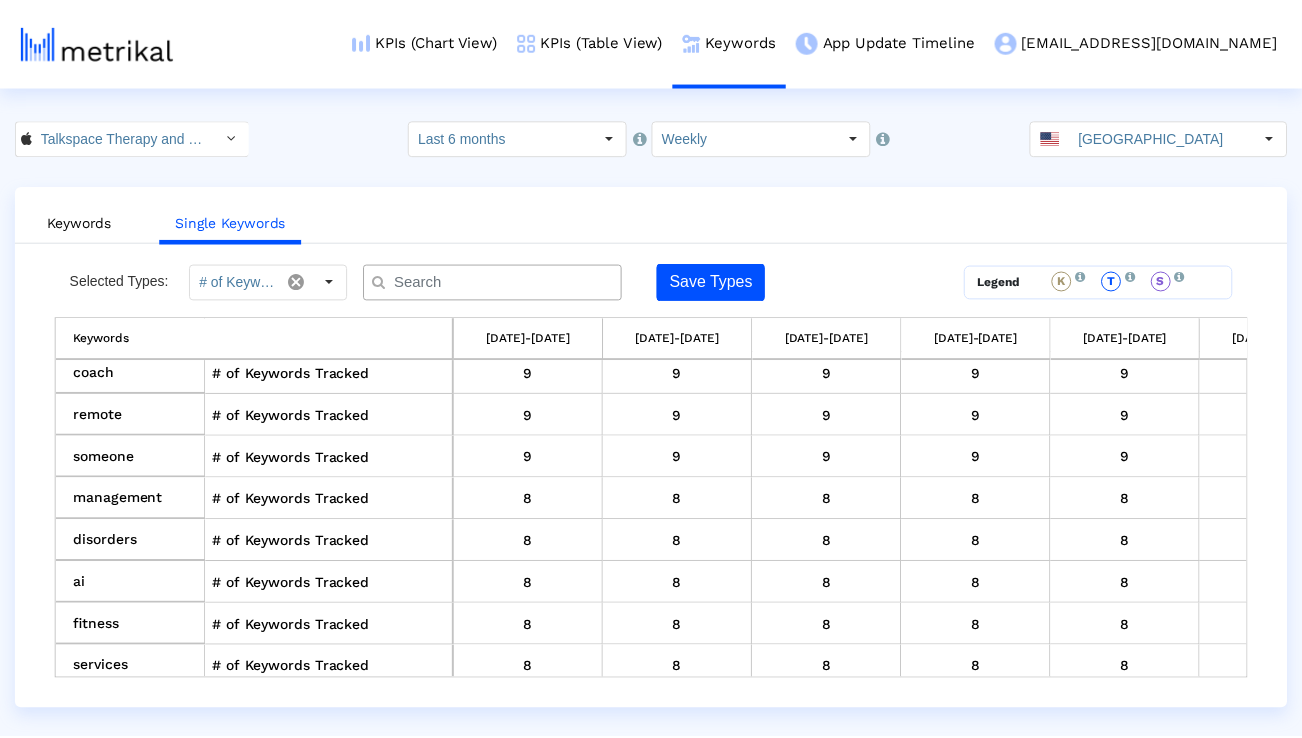 scroll, scrollTop: 3086, scrollLeft: 0, axis: vertical 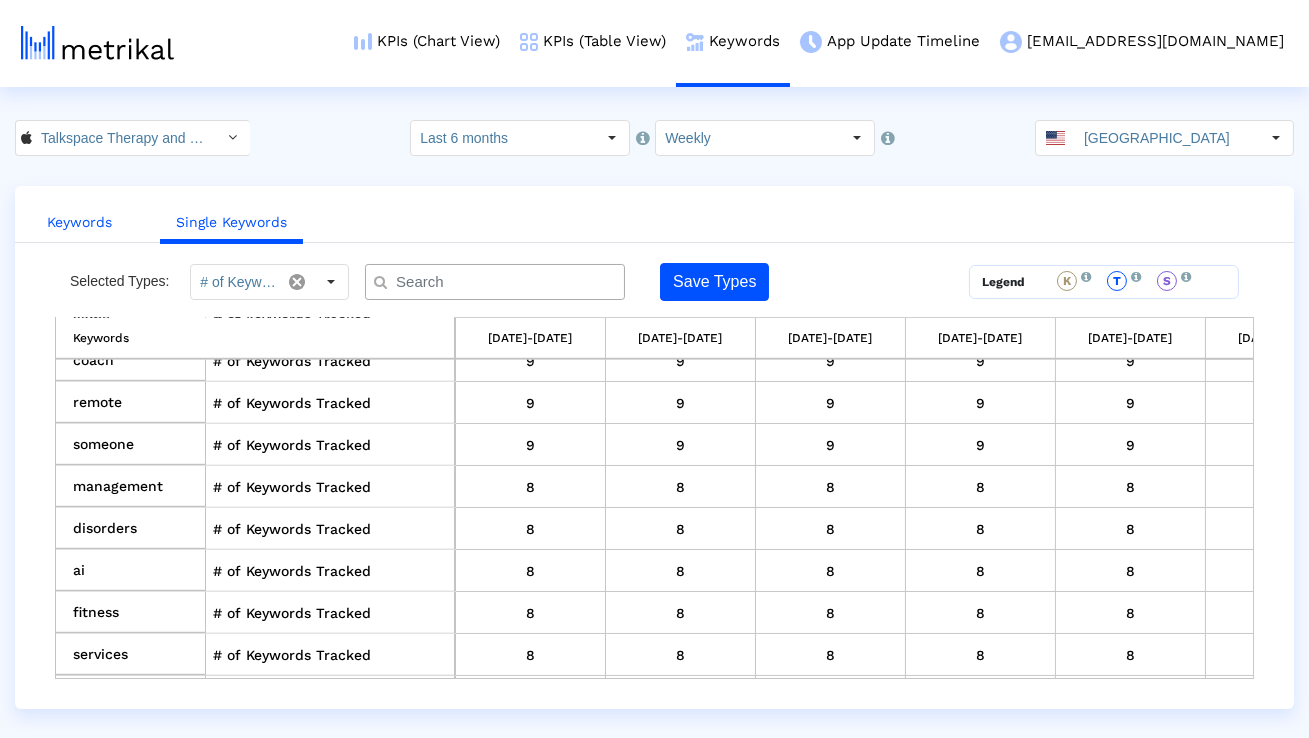 click on "Keywords" at bounding box center [79, 222] 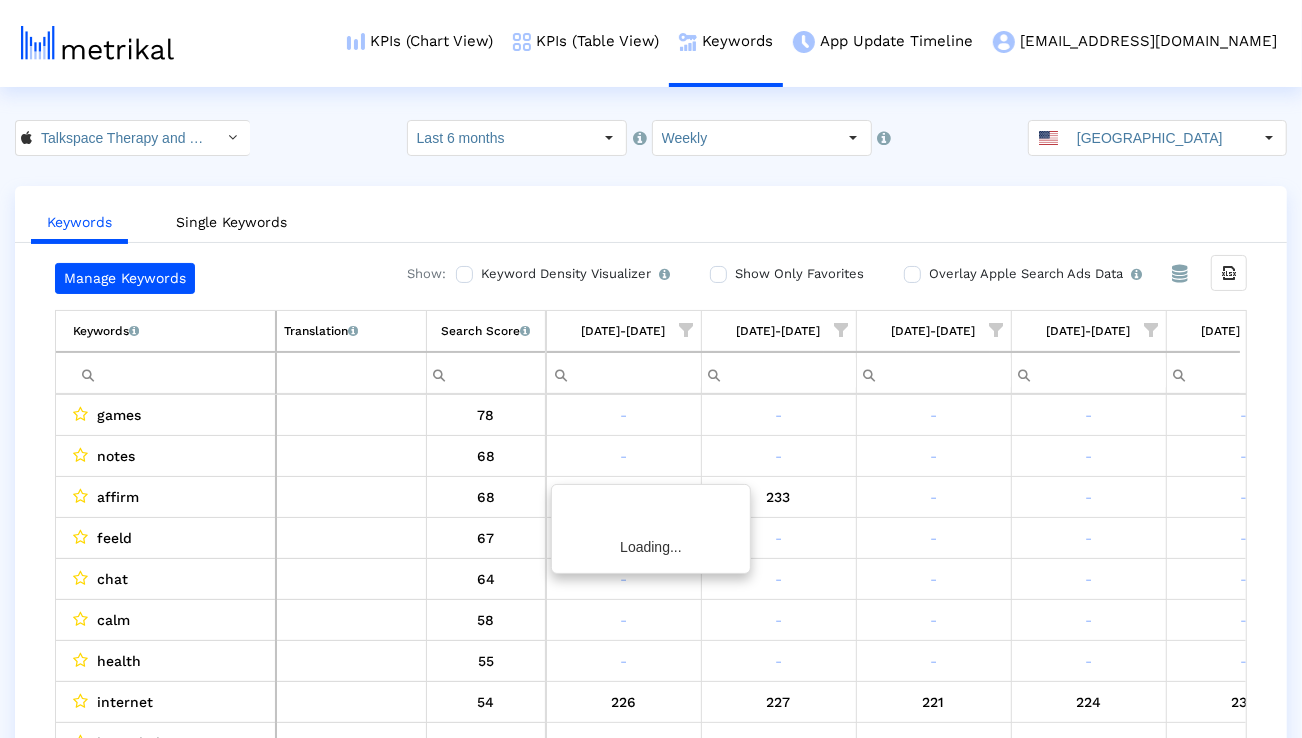 scroll, scrollTop: 0, scrollLeft: 3180, axis: horizontal 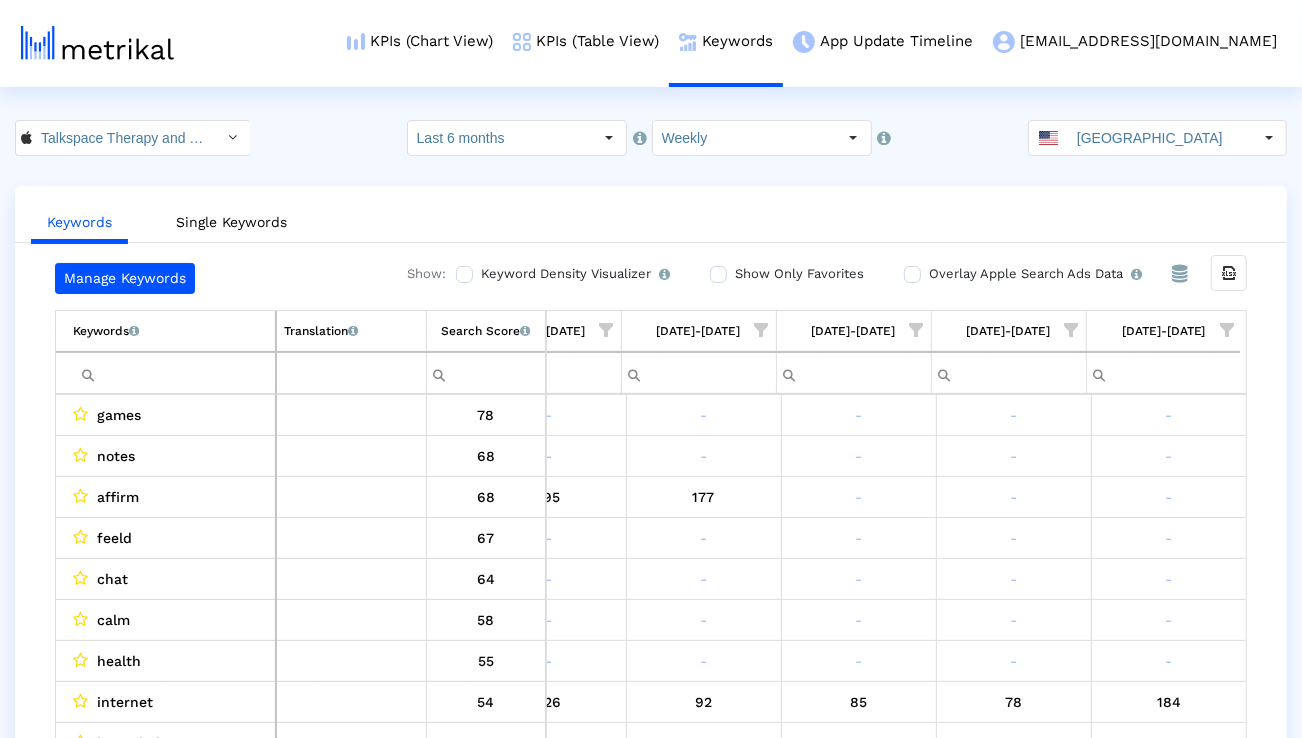 click at bounding box center (174, 373) 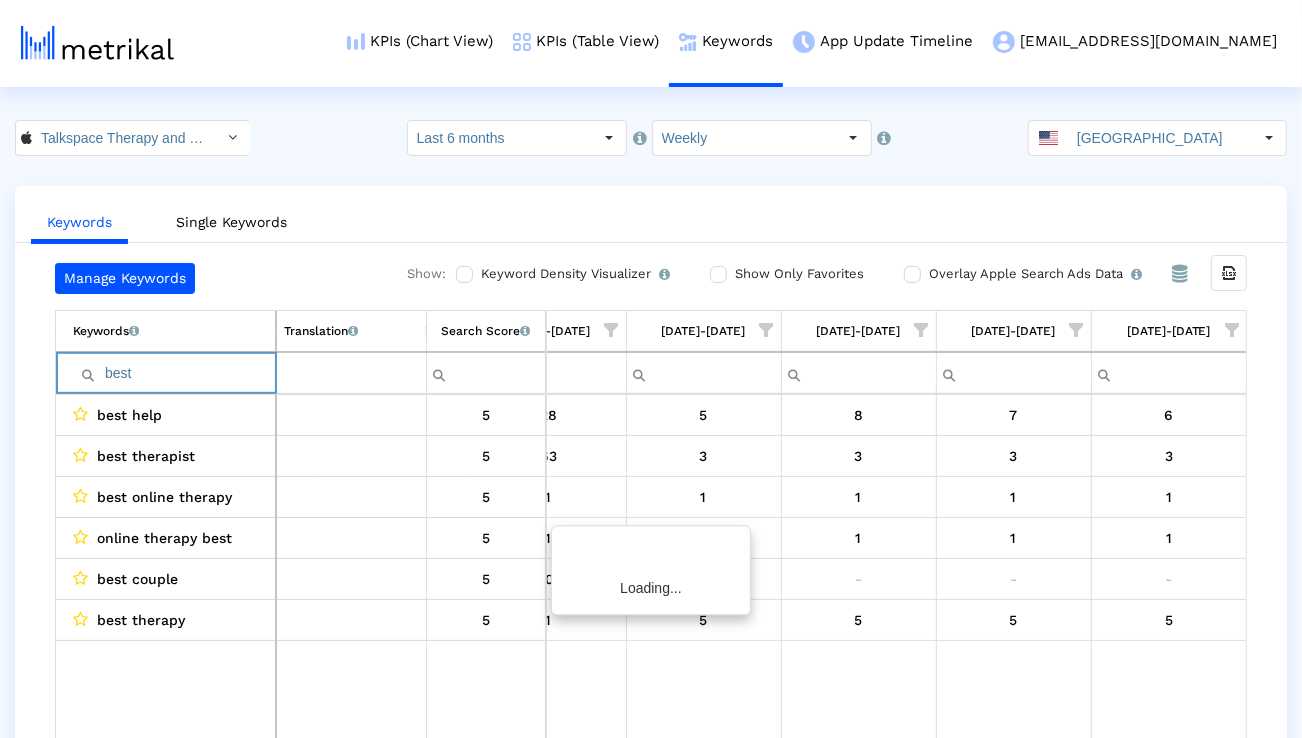 scroll, scrollTop: 0, scrollLeft: 3174, axis: horizontal 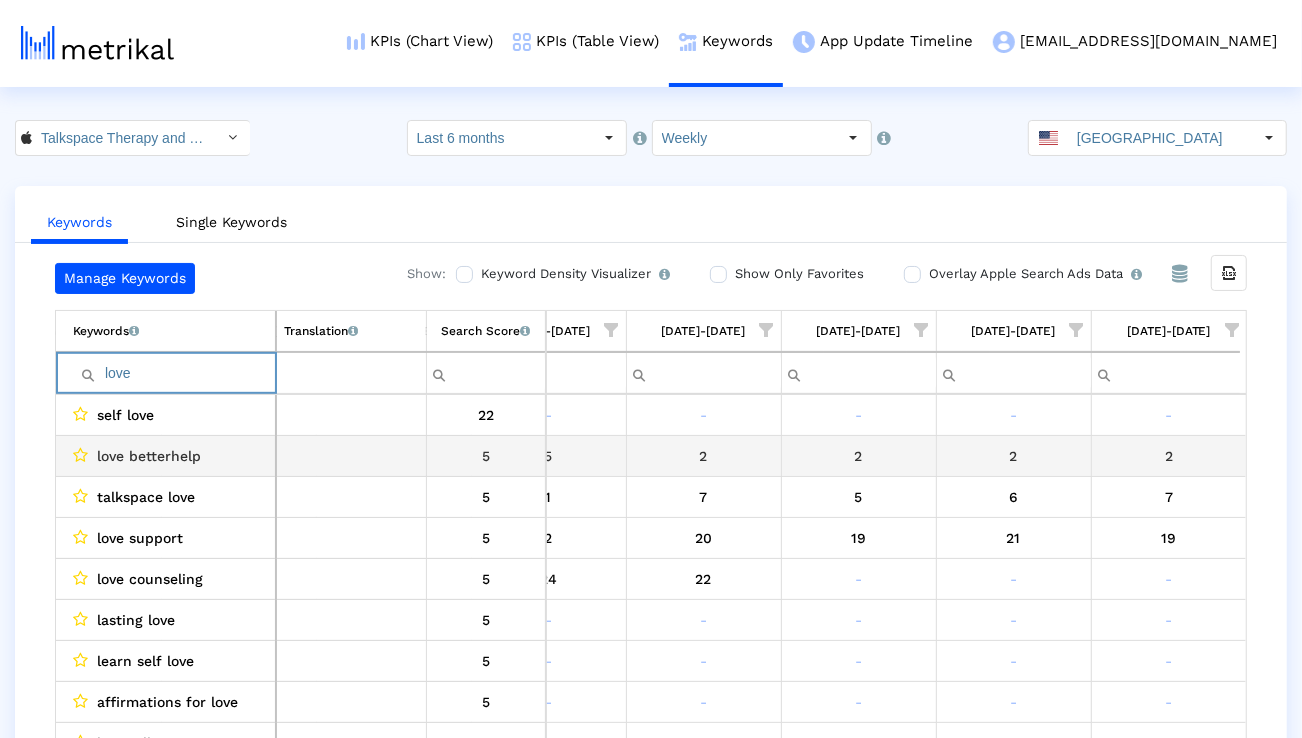 type on "love" 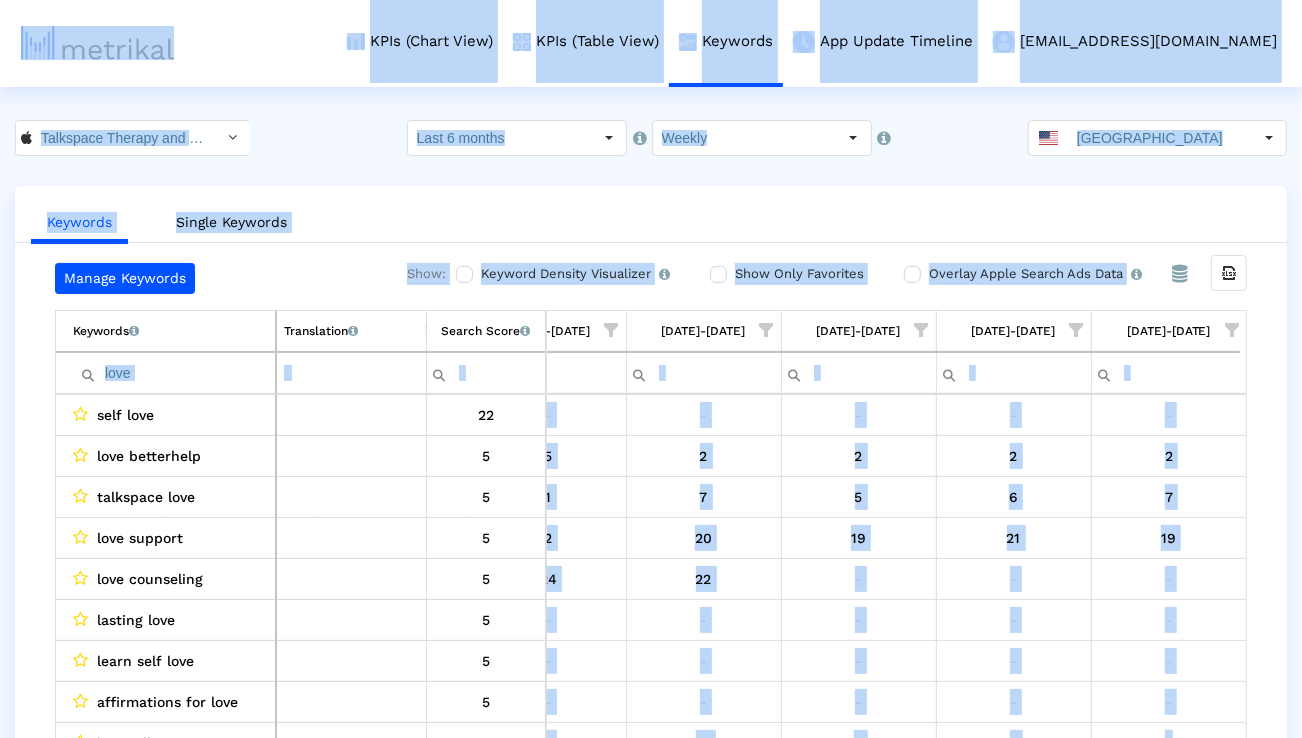 click on "love" at bounding box center (166, 373) 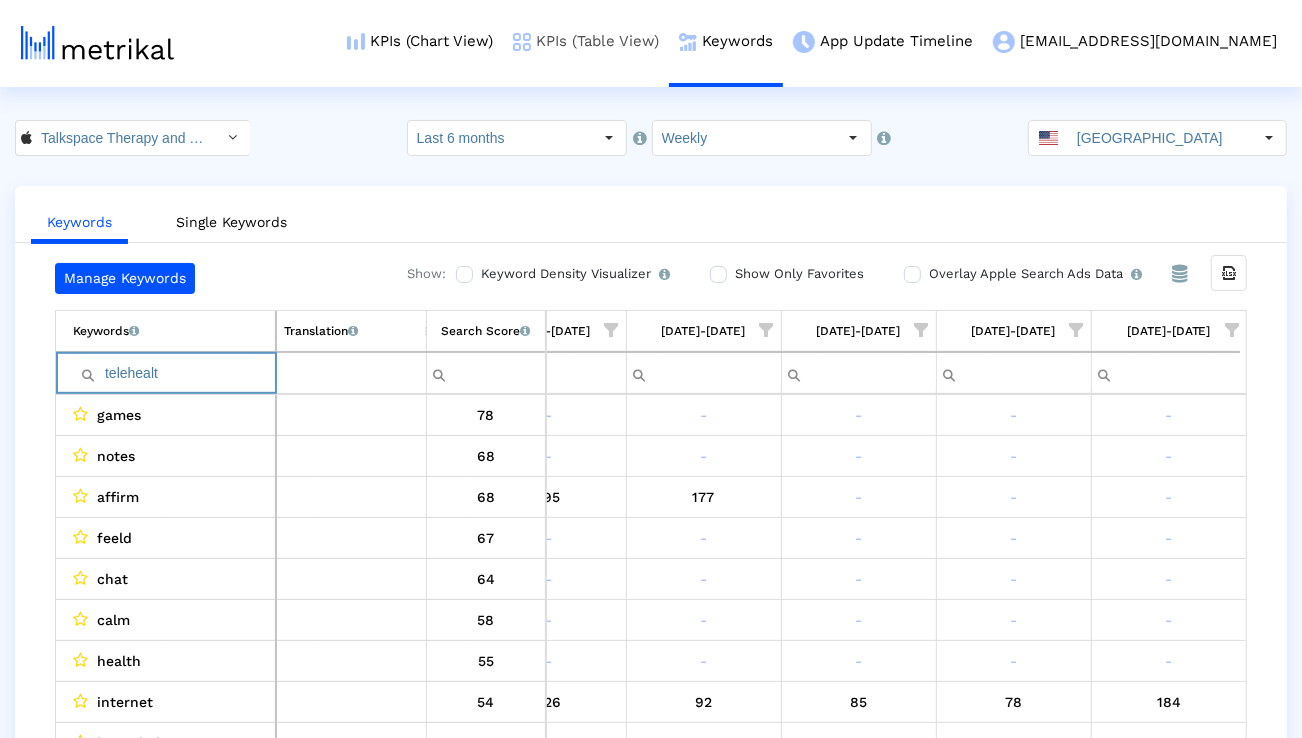 type on "telehealth" 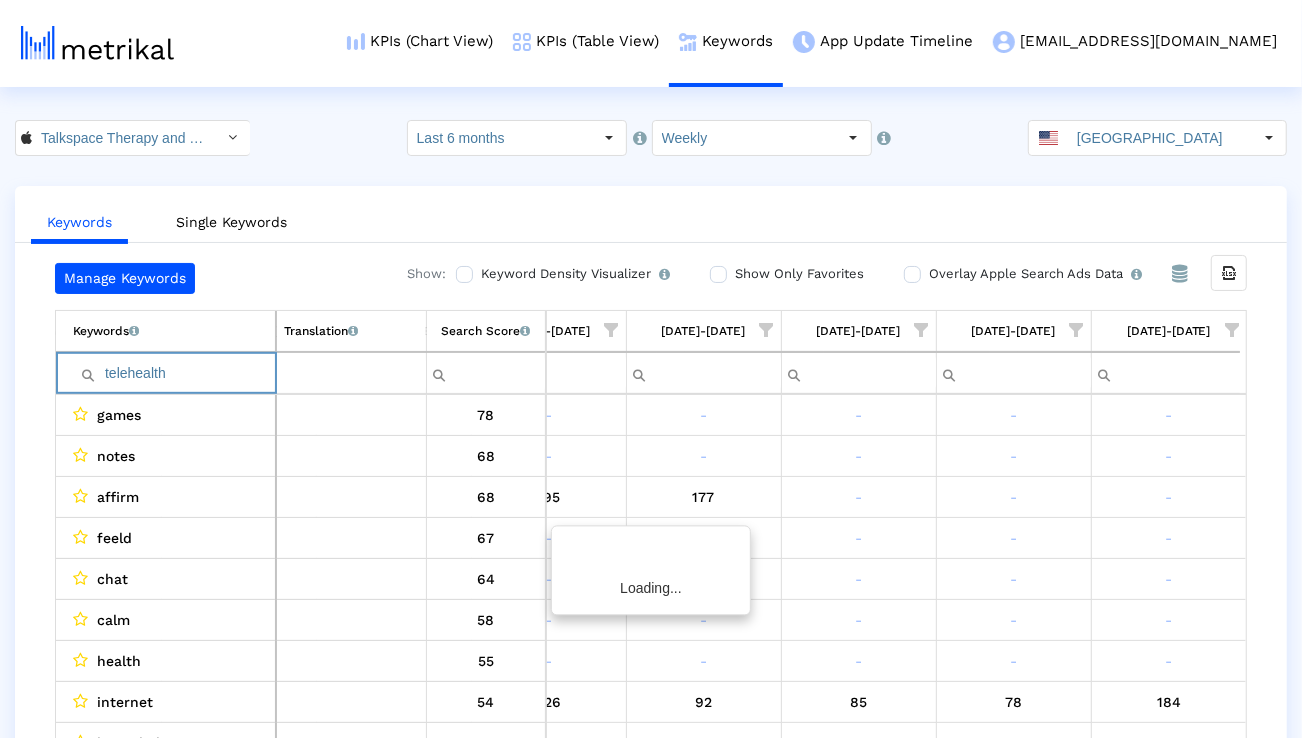 scroll, scrollTop: 0, scrollLeft: 3174, axis: horizontal 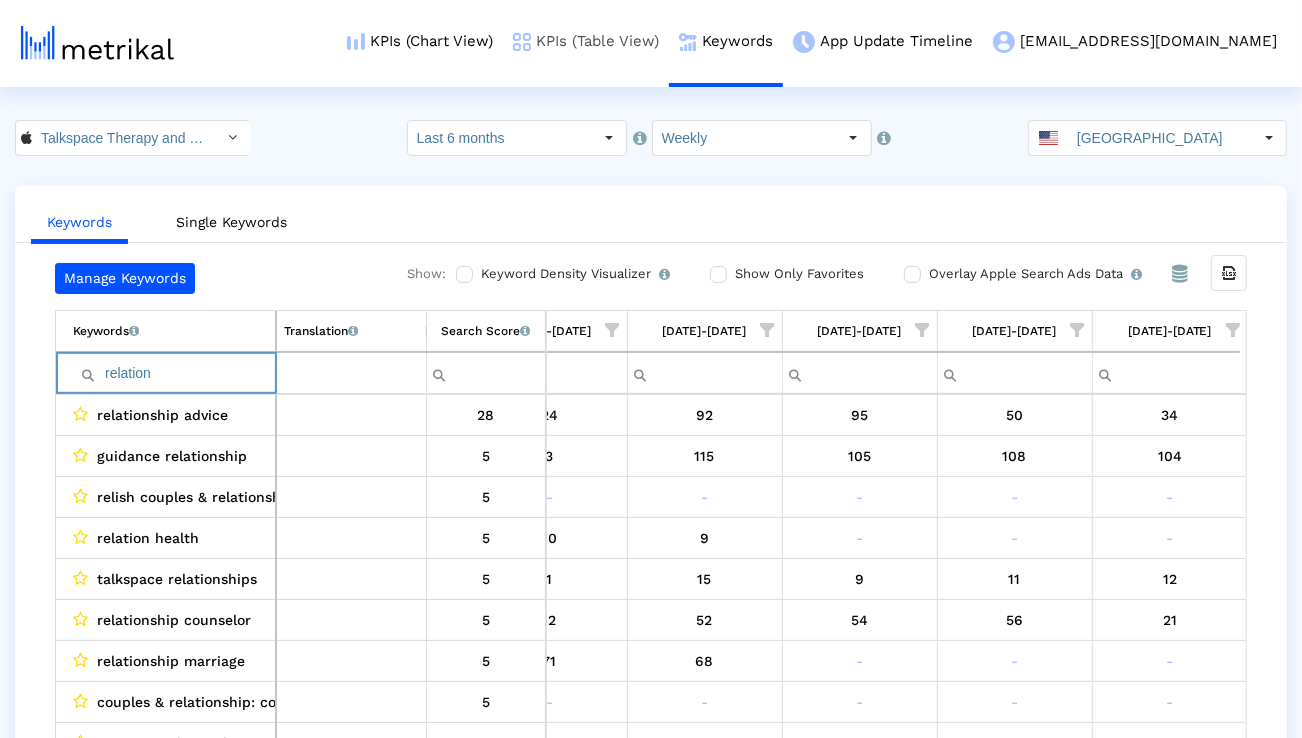 type on "relation" 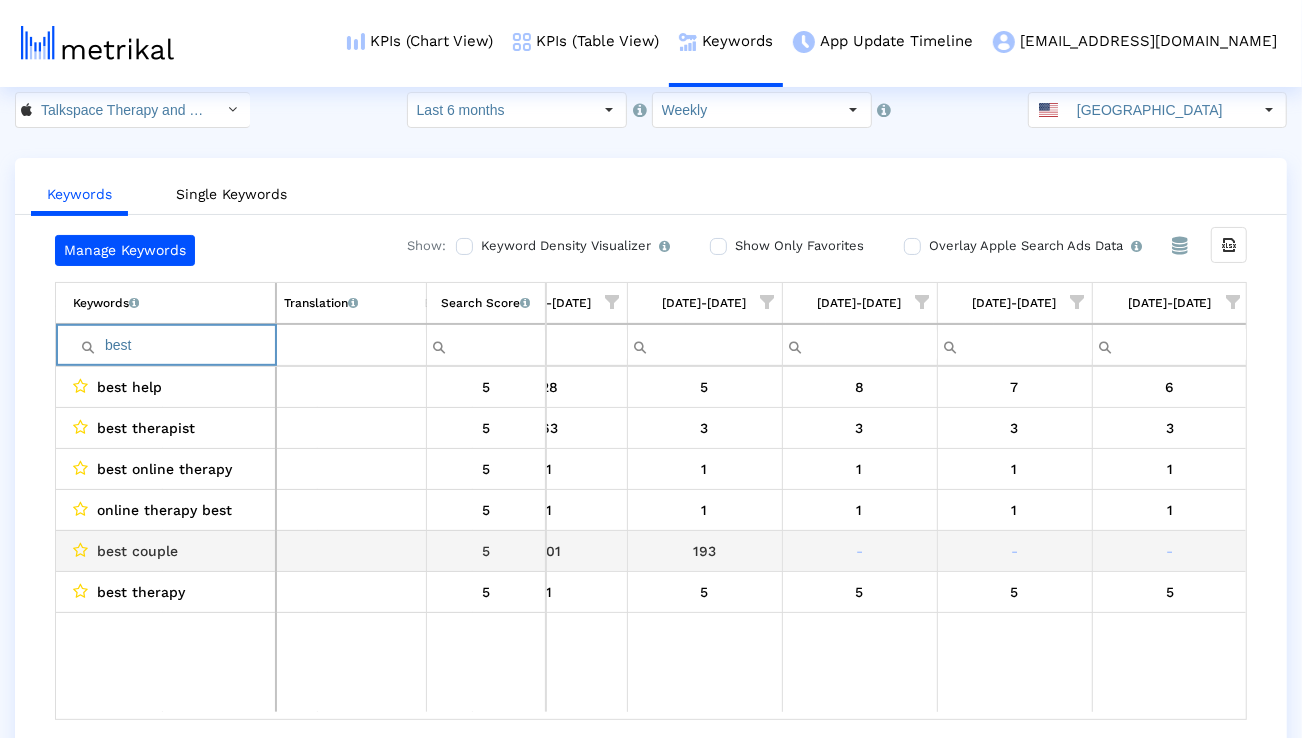 scroll, scrollTop: 39, scrollLeft: 0, axis: vertical 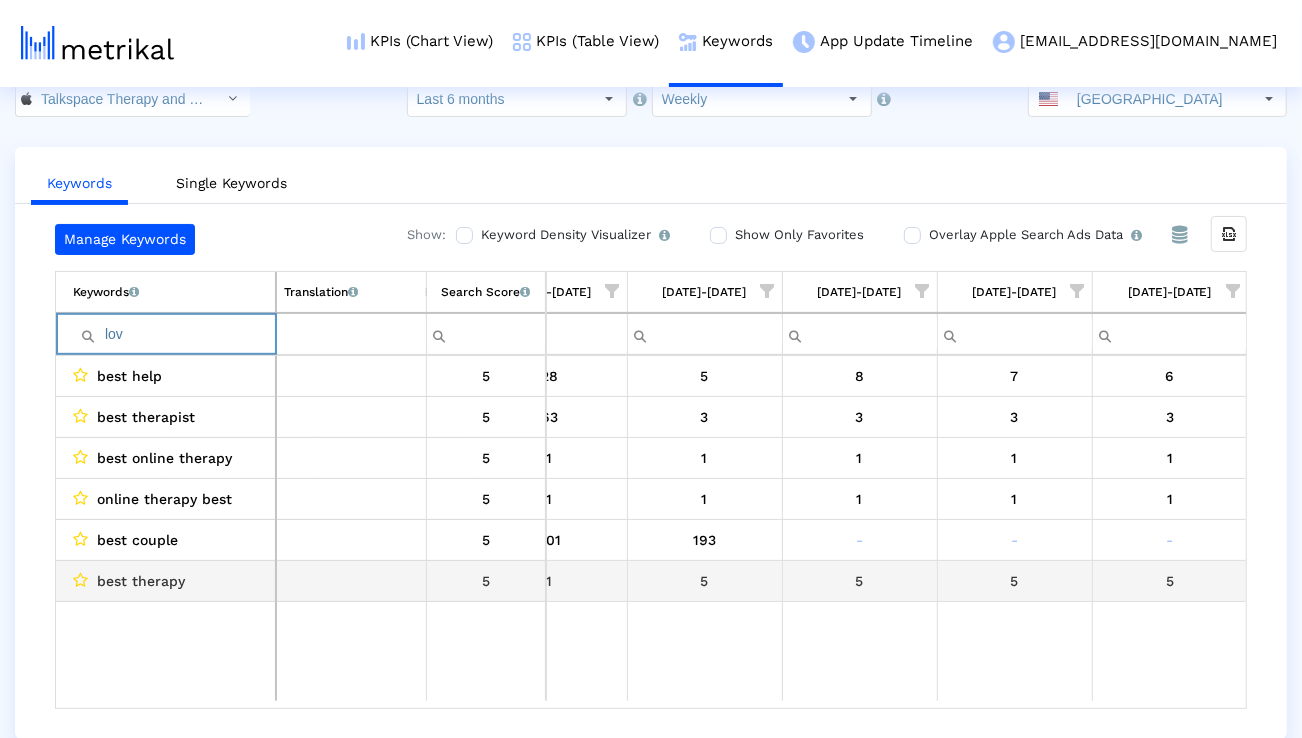 type on "love" 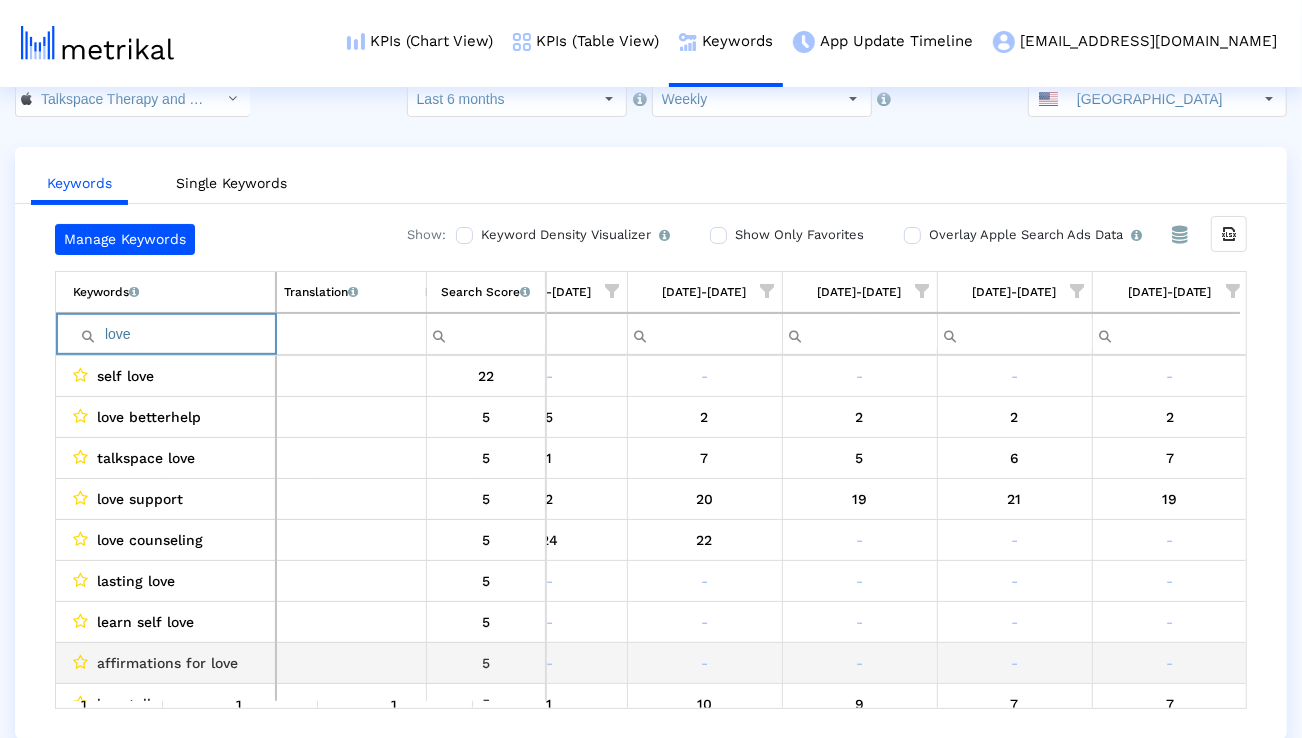 scroll, scrollTop: 62, scrollLeft: 3174, axis: both 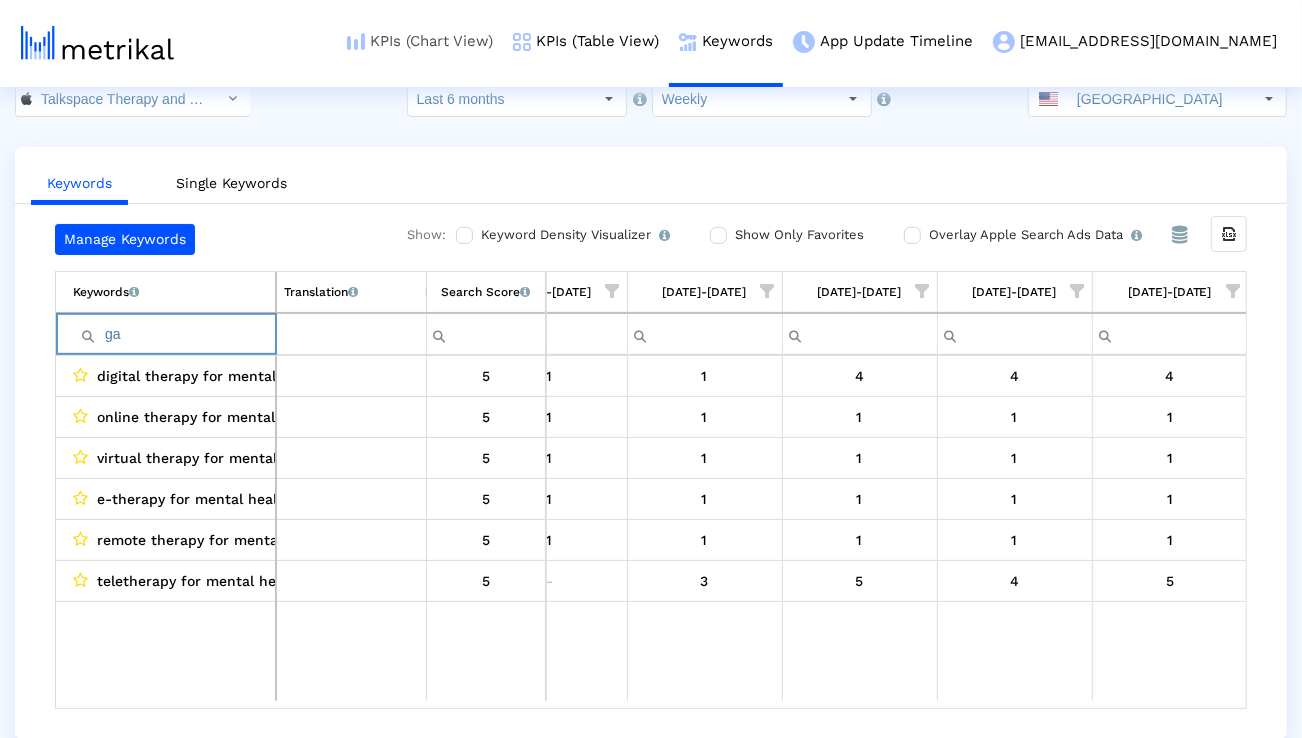 type on "g" 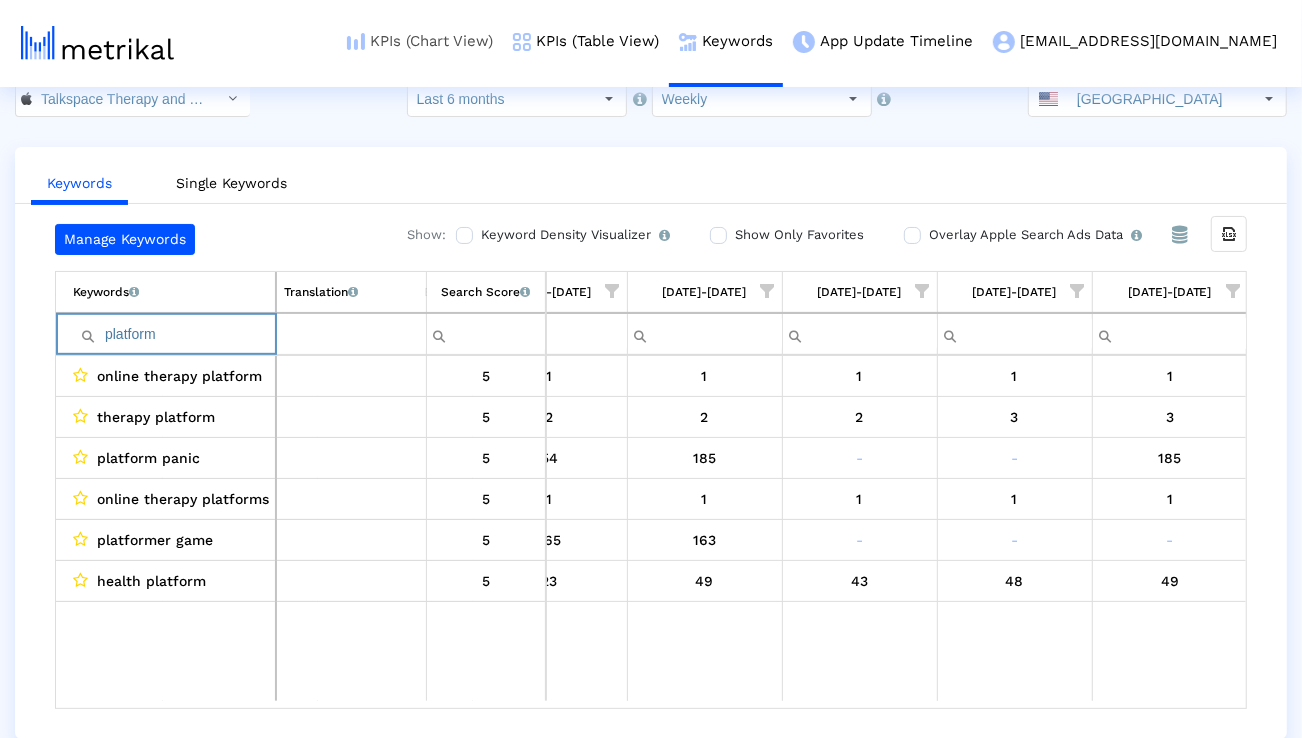 type on "f" 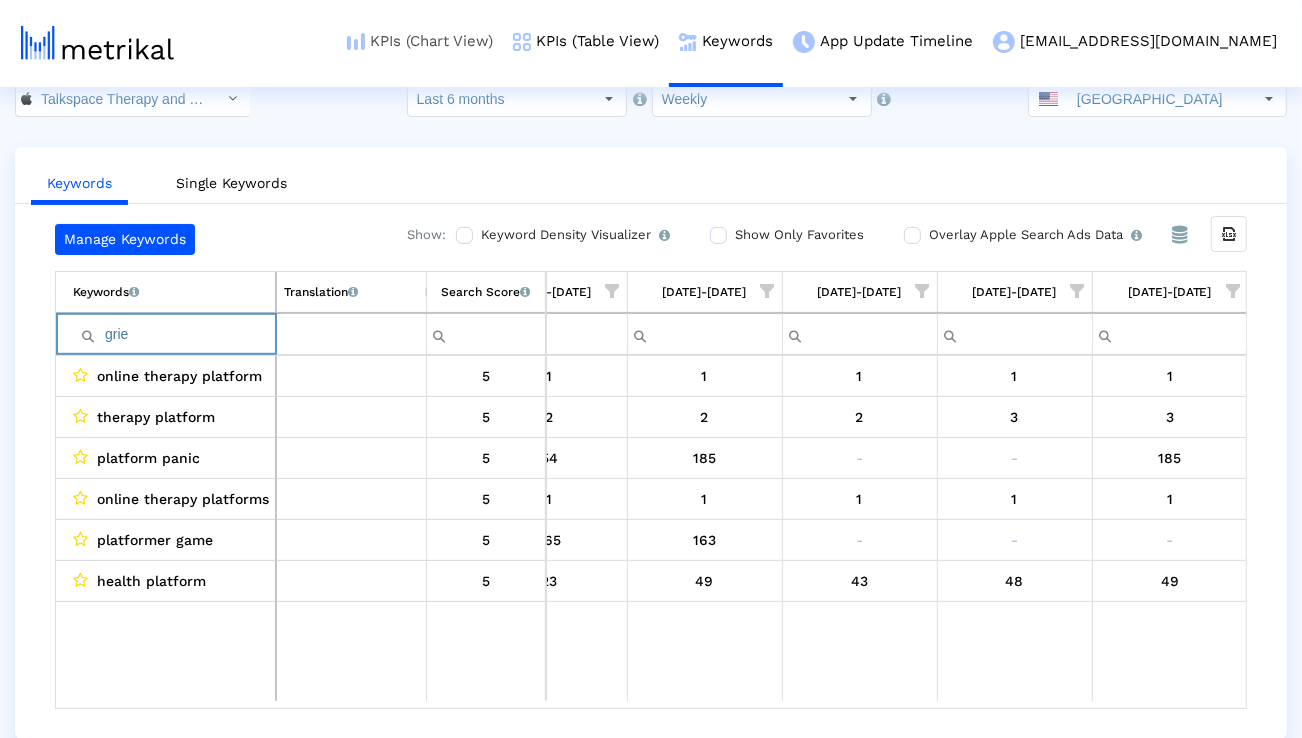 type on "grief" 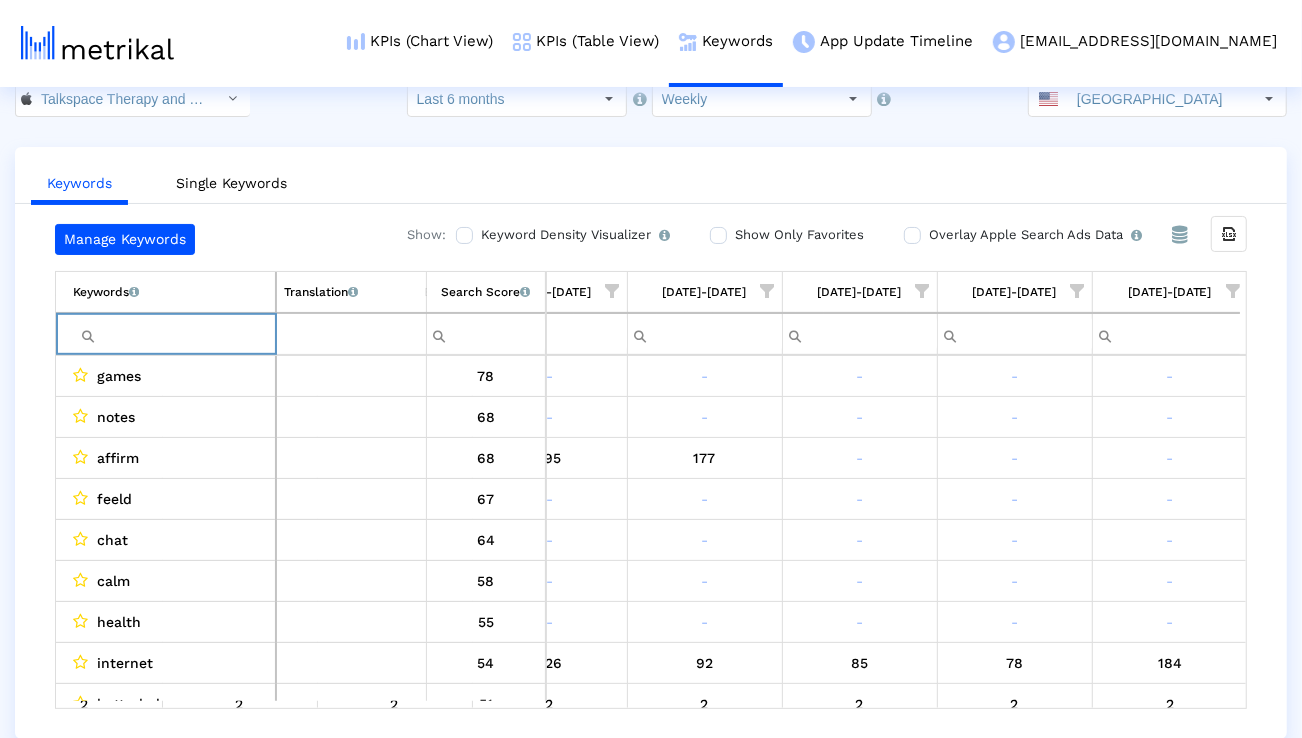 click at bounding box center (174, 334) 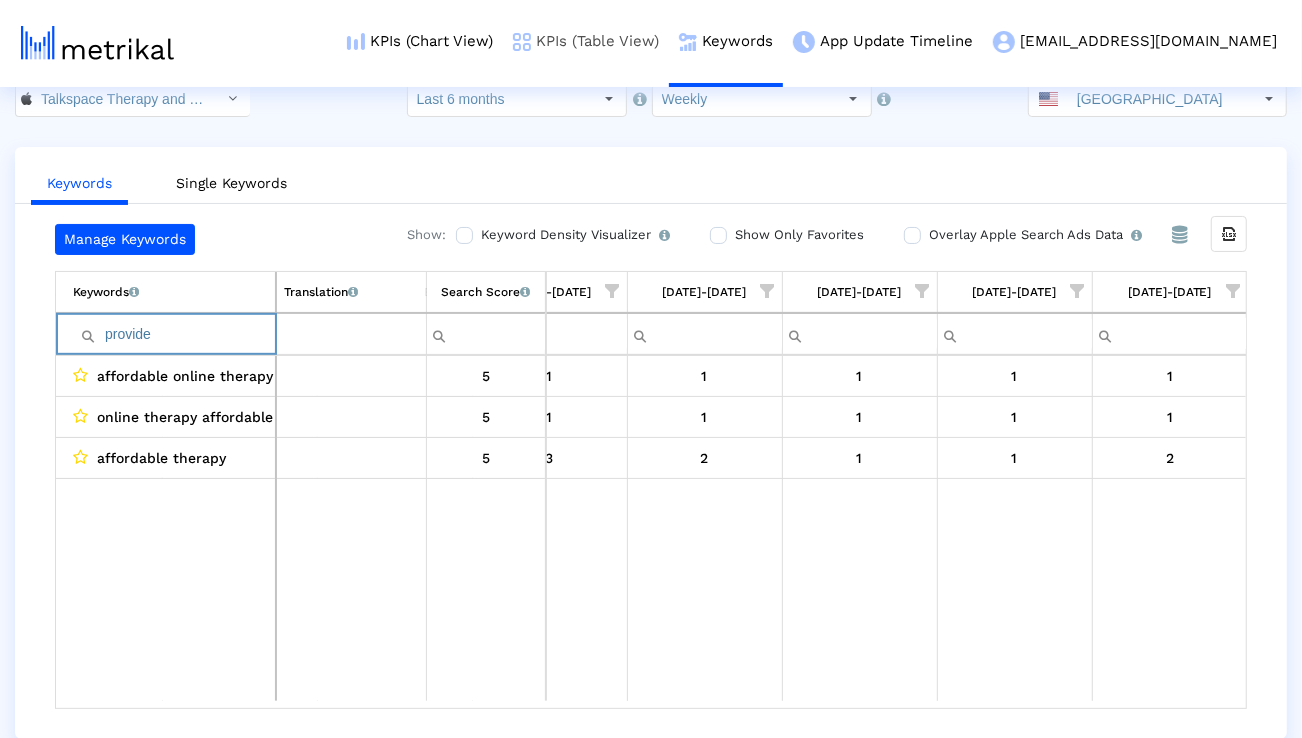 type on "provider" 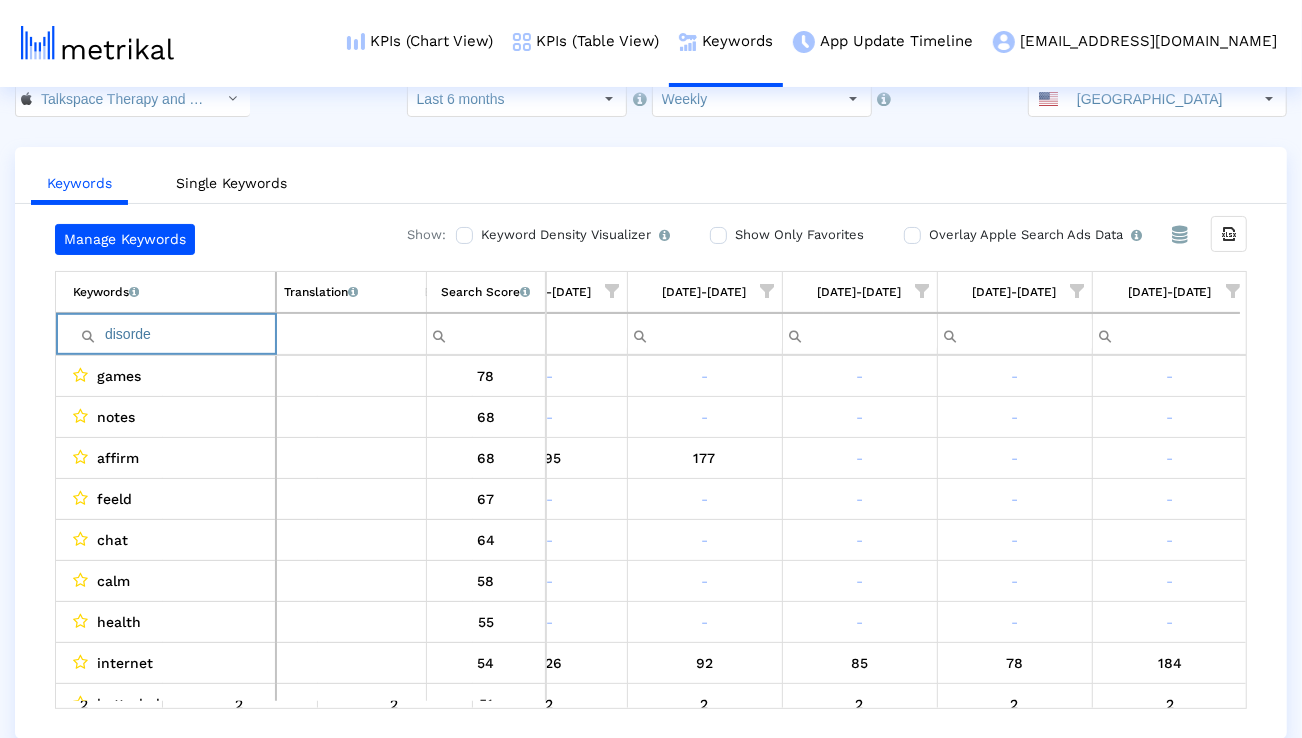 type on "disorder" 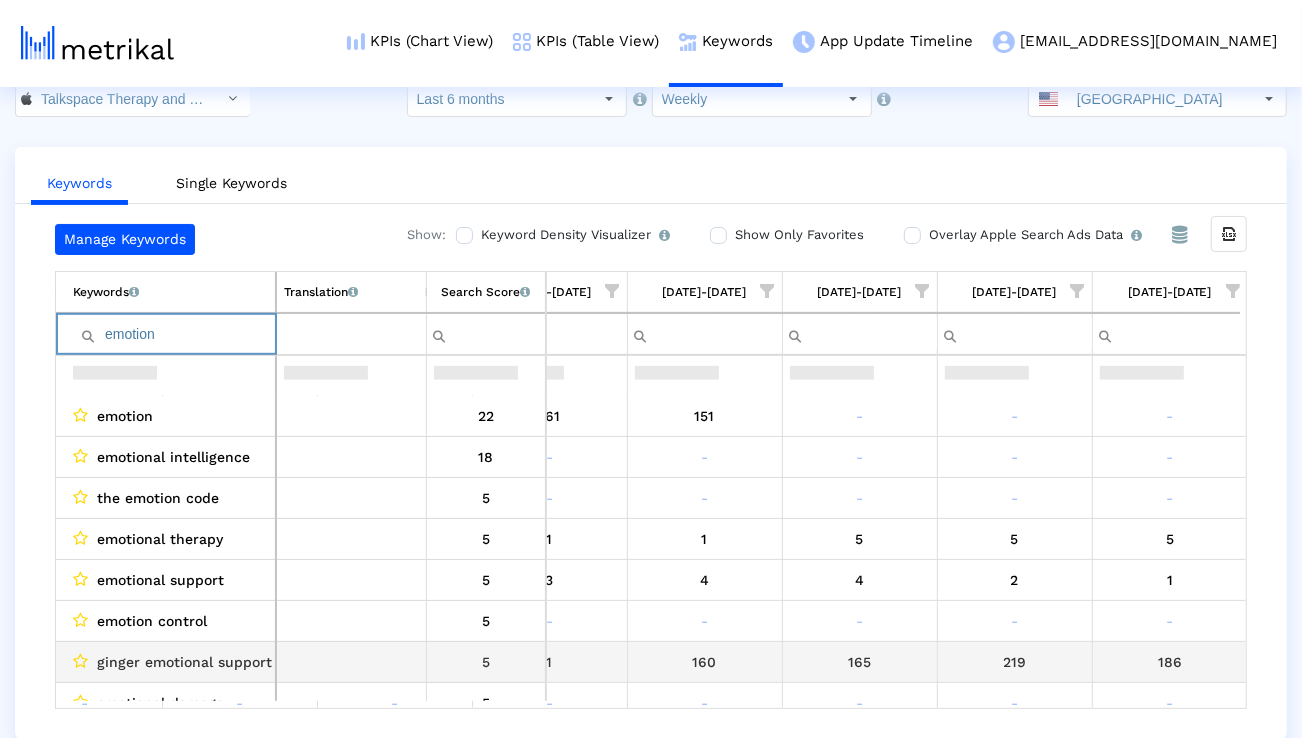 scroll, scrollTop: 103, scrollLeft: 3174, axis: both 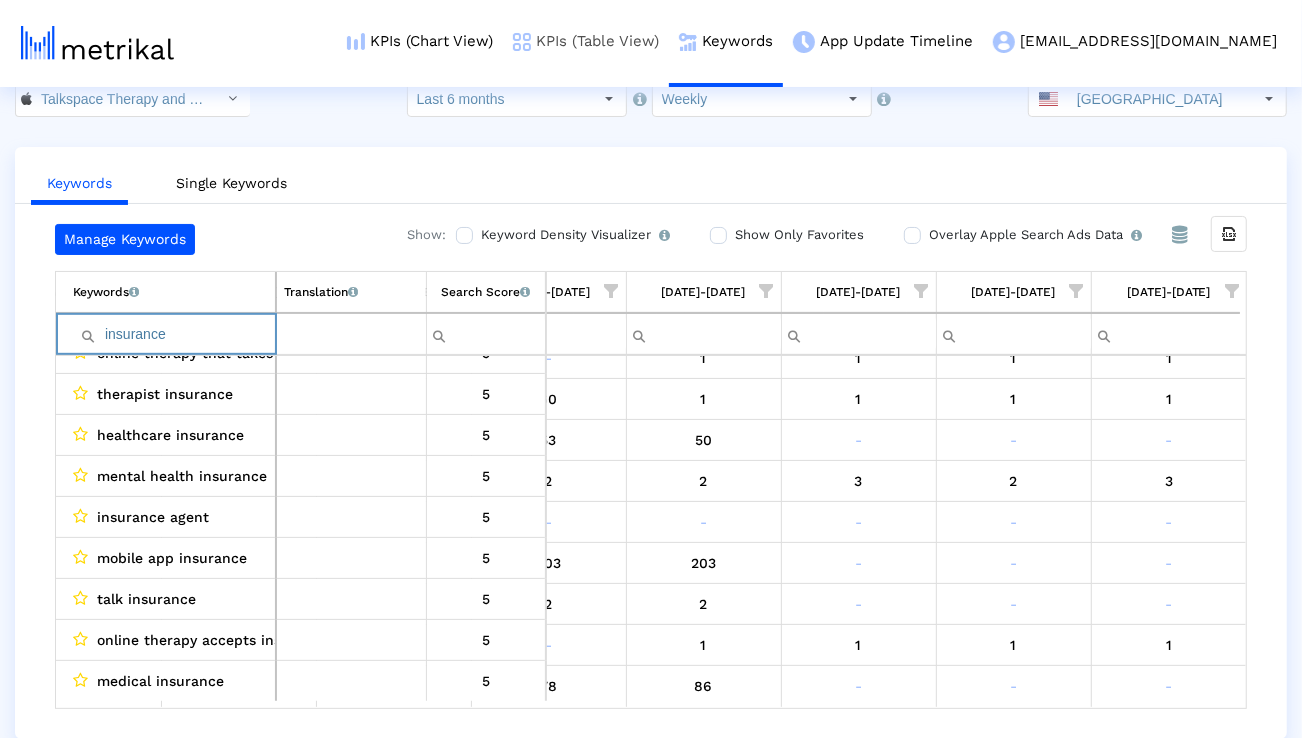 type on "insurance" 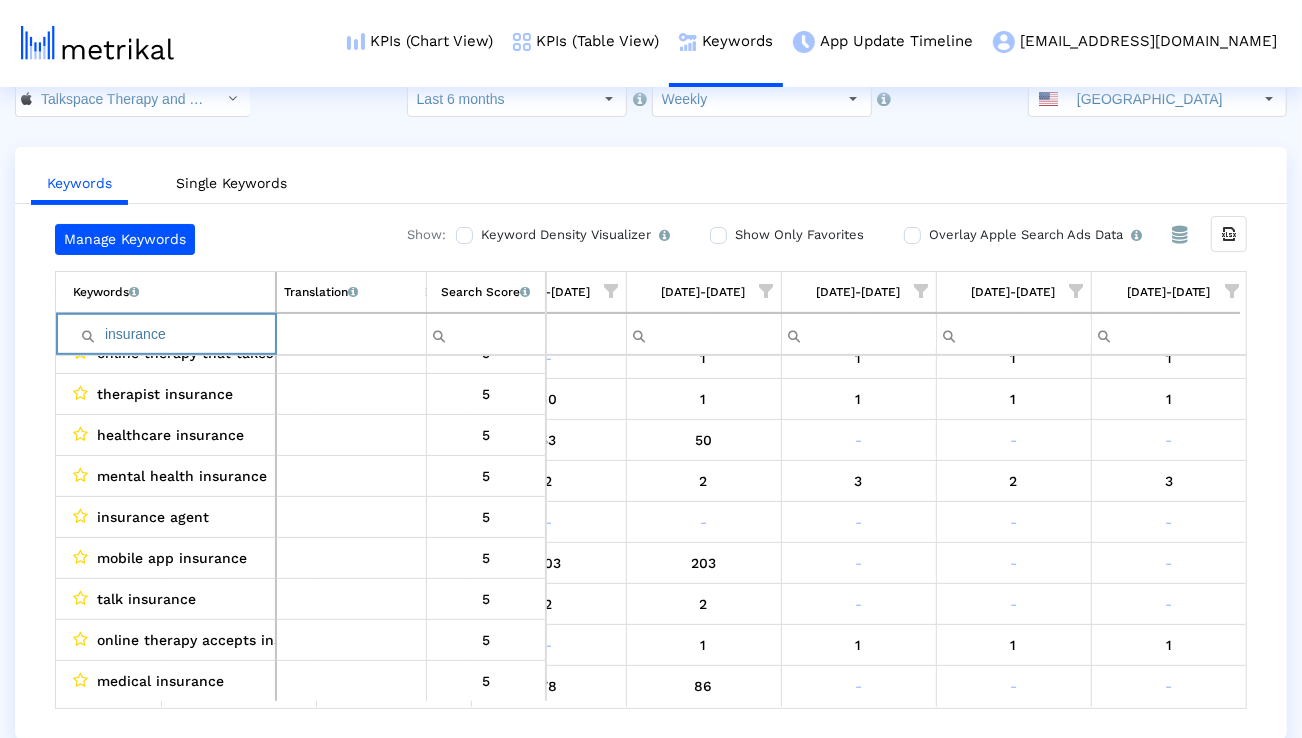 click on "Single Keywords" at bounding box center [231, 183] 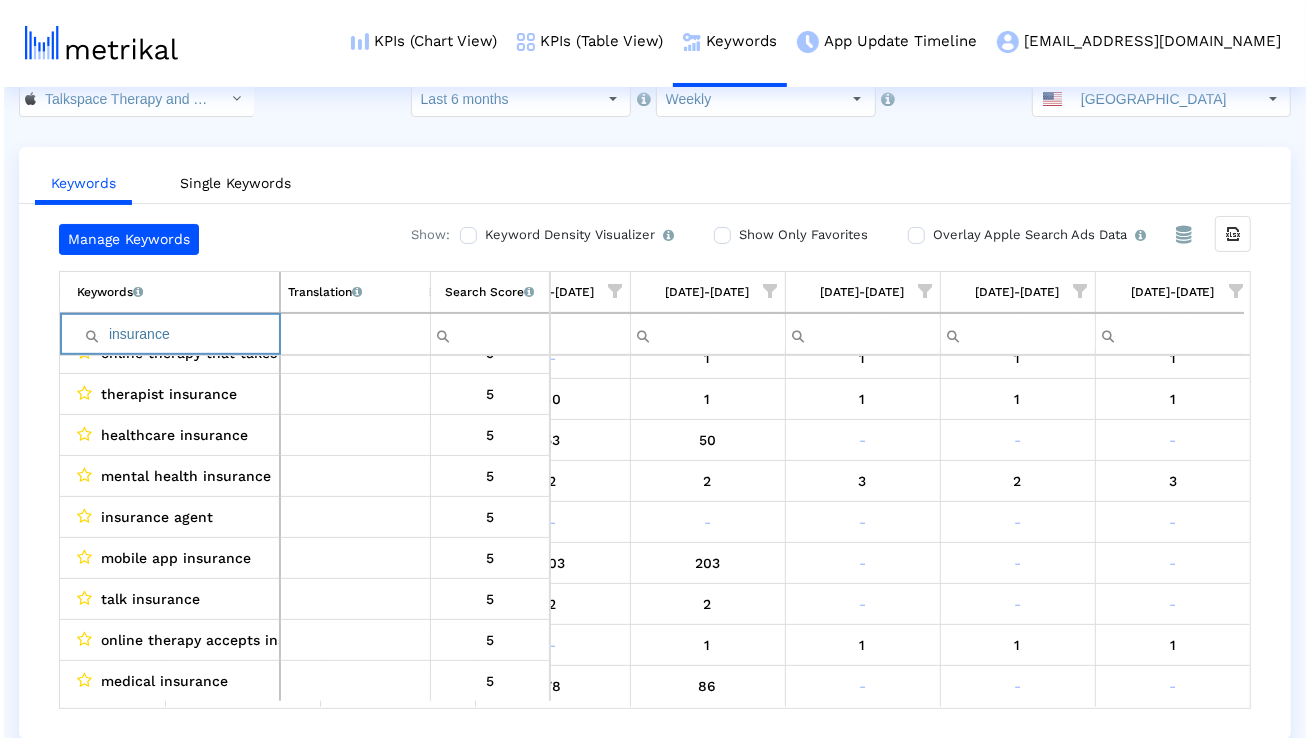 scroll, scrollTop: 0, scrollLeft: 0, axis: both 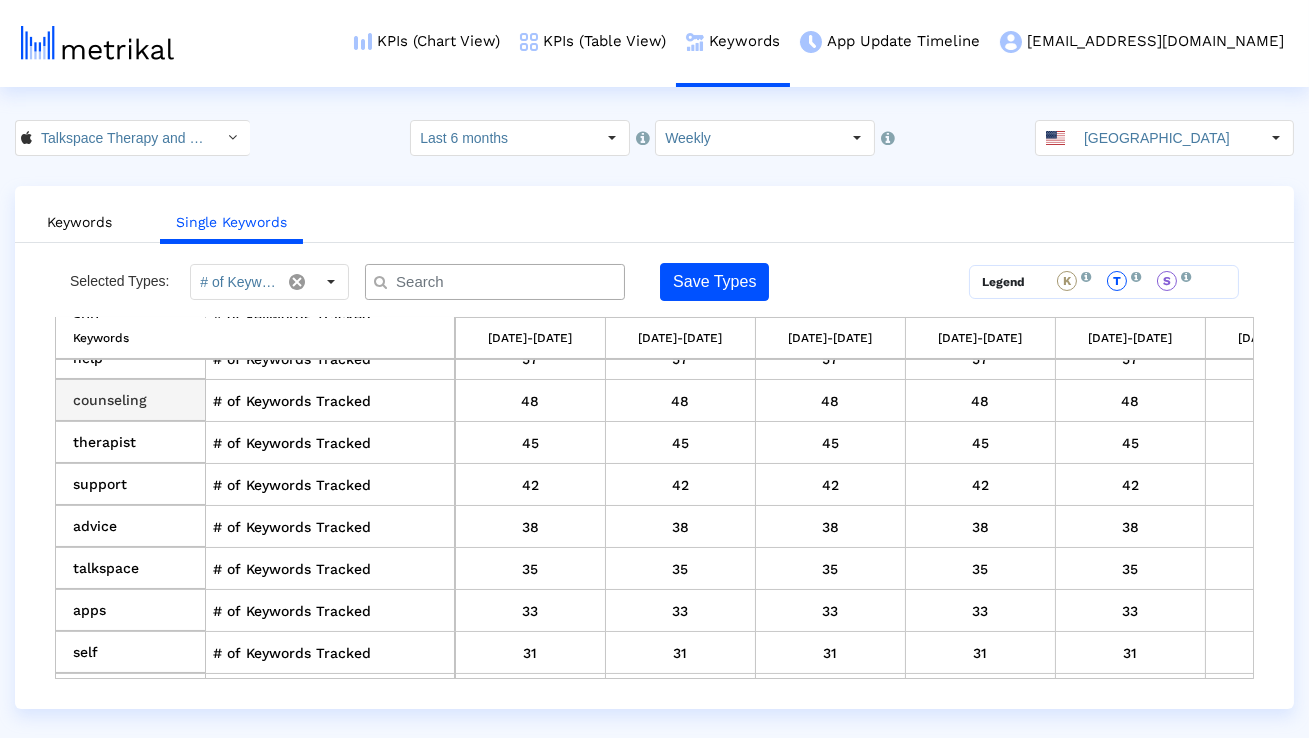 click on "counseling" at bounding box center (131, 401) 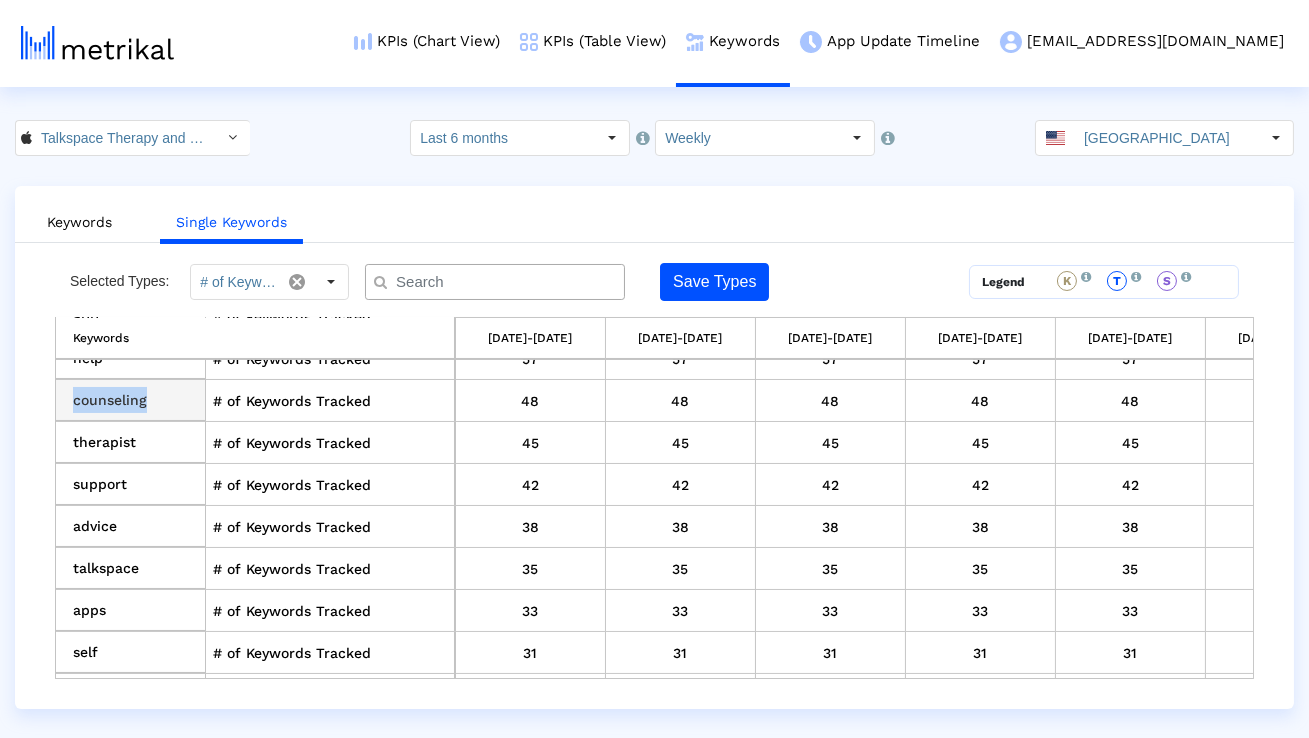 click on "counseling" at bounding box center (131, 401) 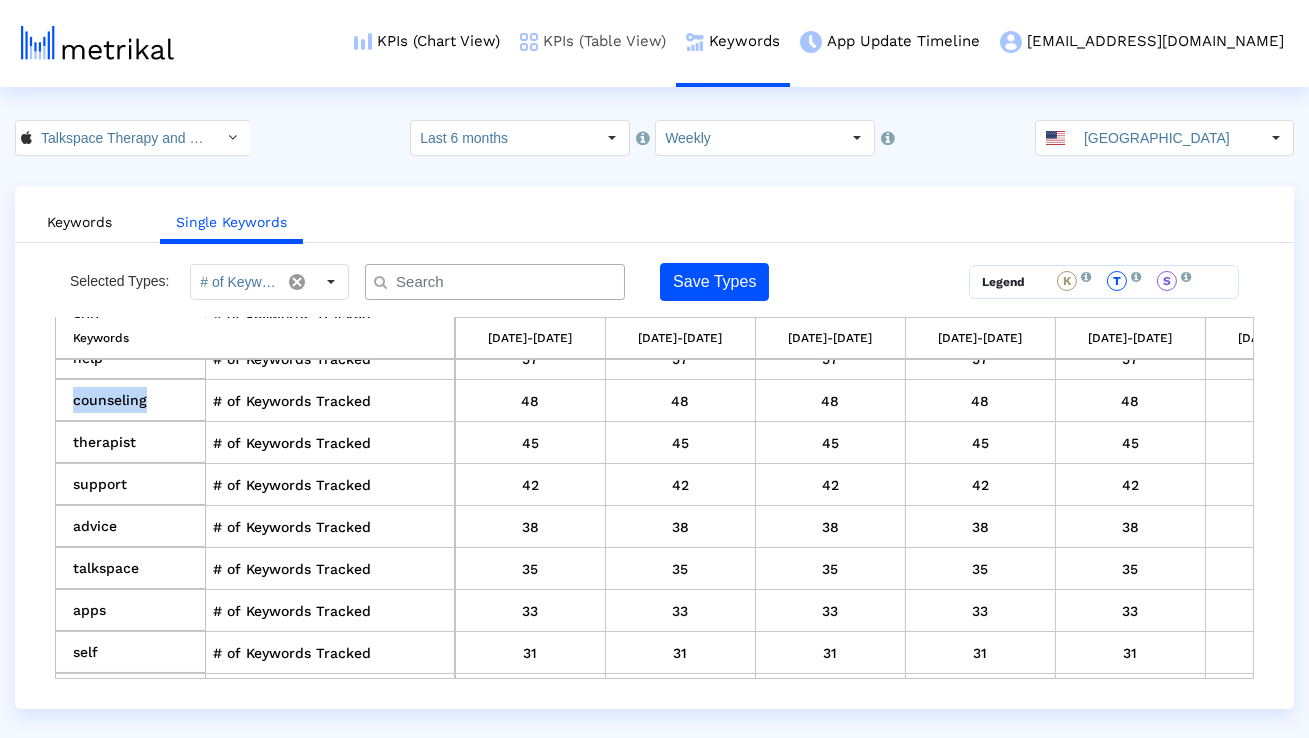copy on "counseling" 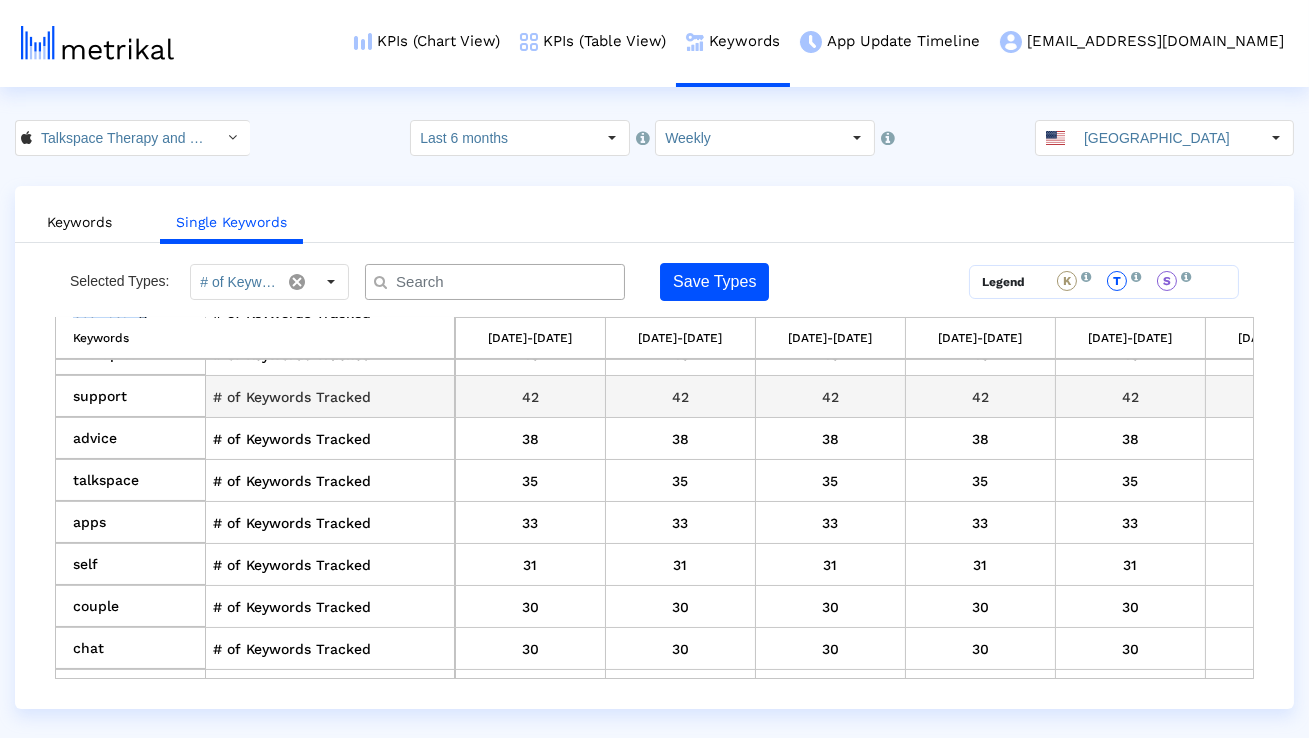 scroll, scrollTop: 532, scrollLeft: 0, axis: vertical 